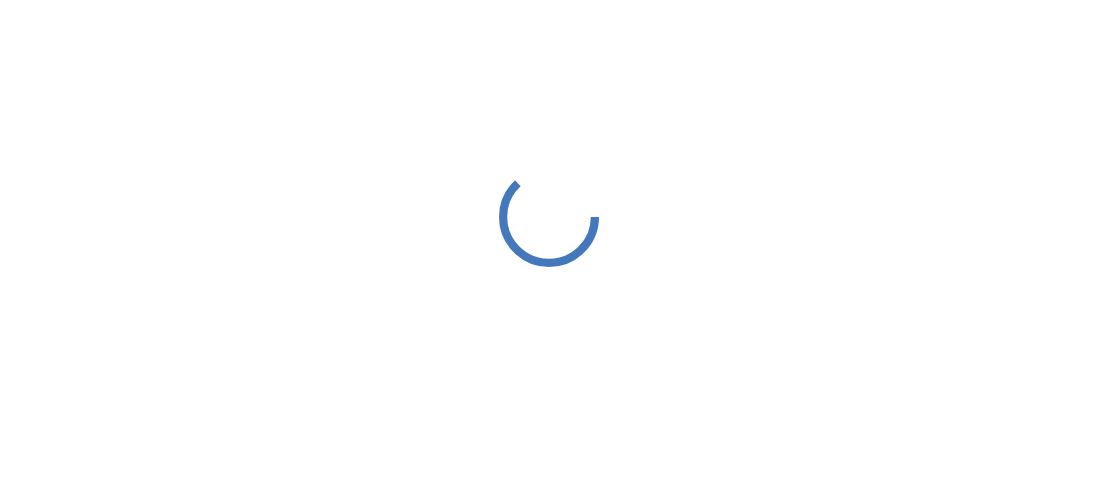 scroll, scrollTop: 0, scrollLeft: 0, axis: both 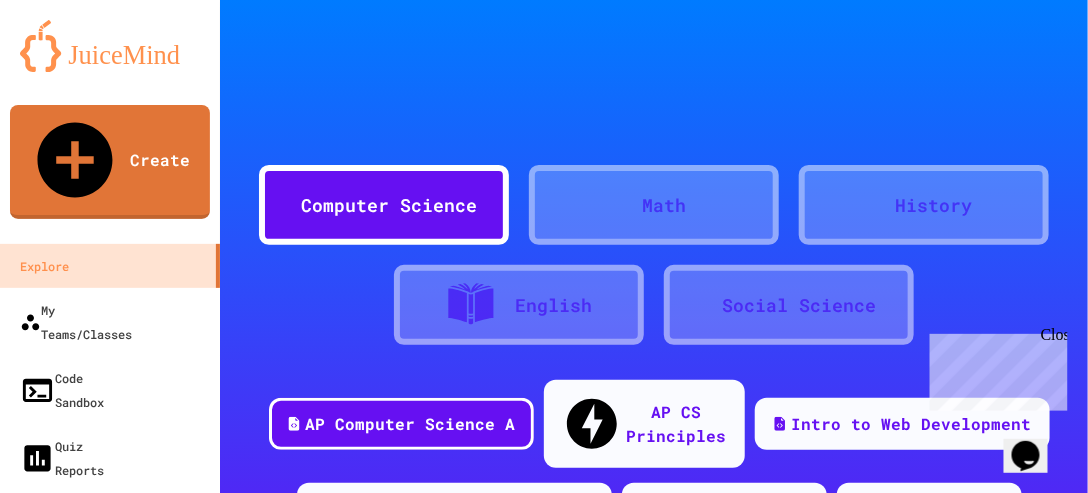 drag, startPoint x: 0, startPoint y: 0, endPoint x: 569, endPoint y: 102, distance: 578.07007 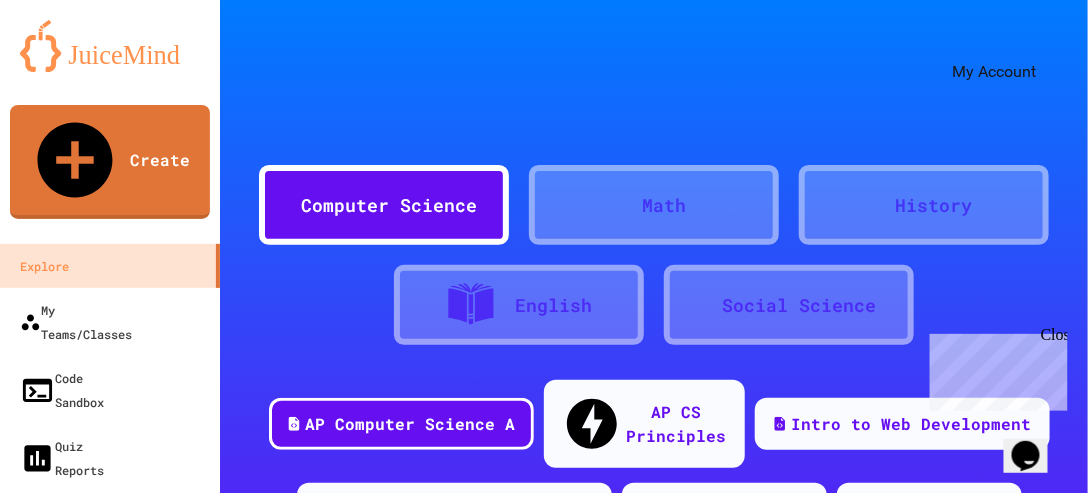 click 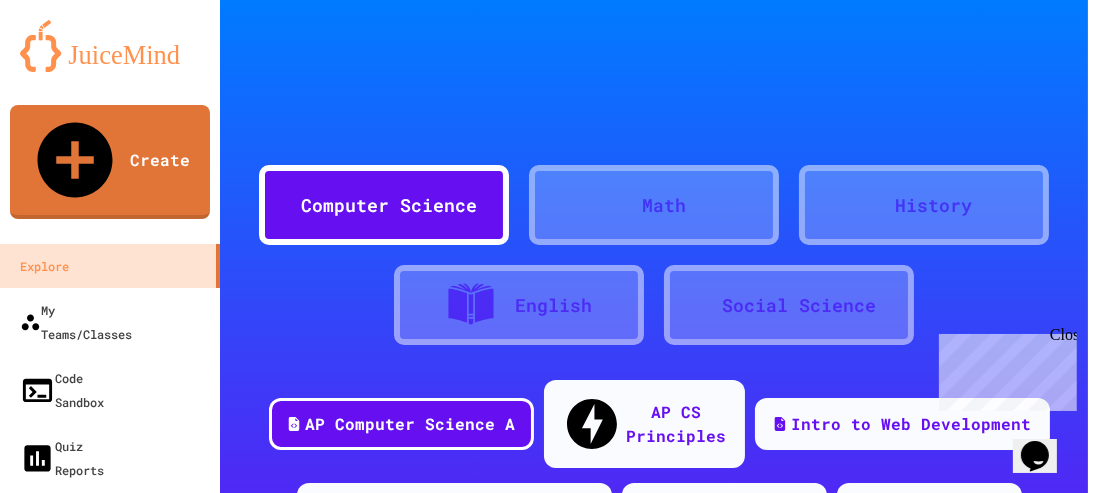 click at bounding box center (544, 493) 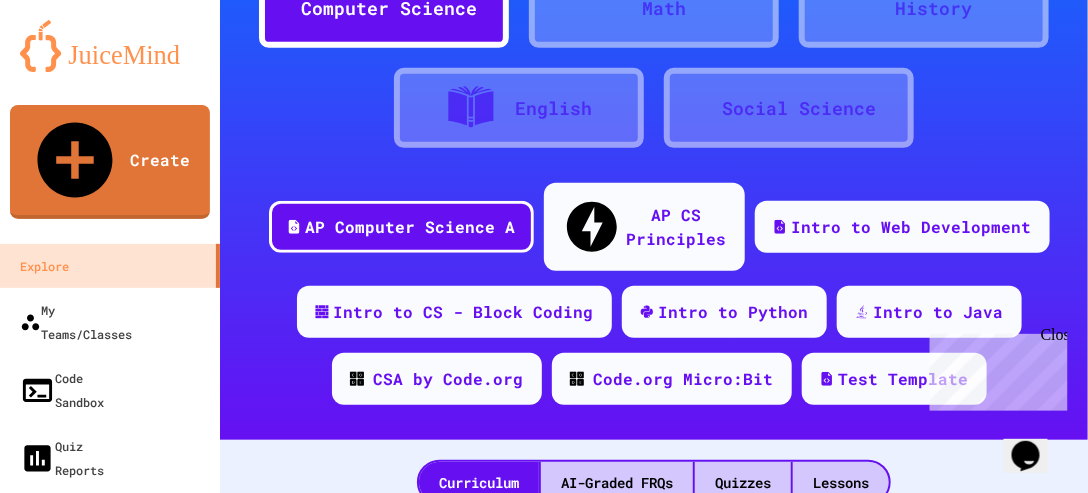 scroll, scrollTop: 197, scrollLeft: 0, axis: vertical 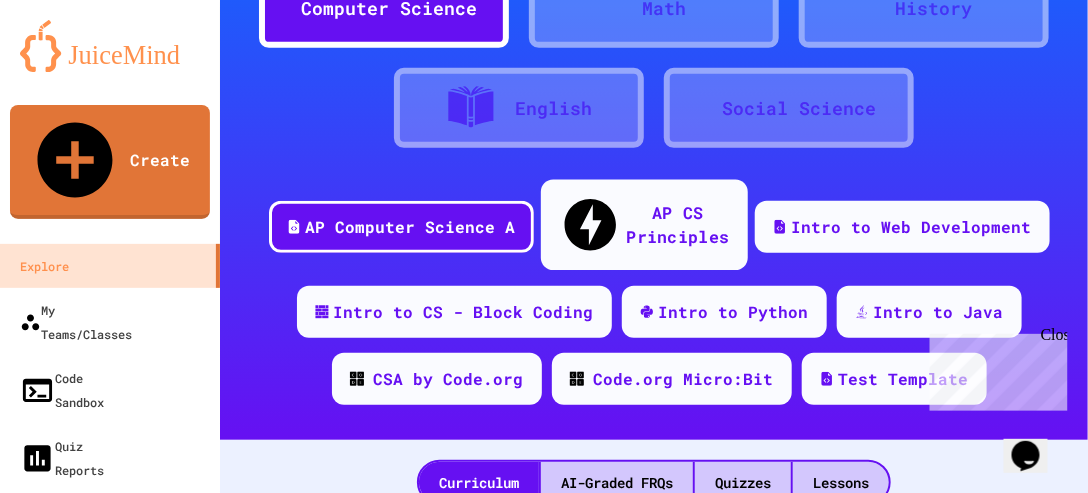 click on "AP CS Principles" at bounding box center [677, 224] 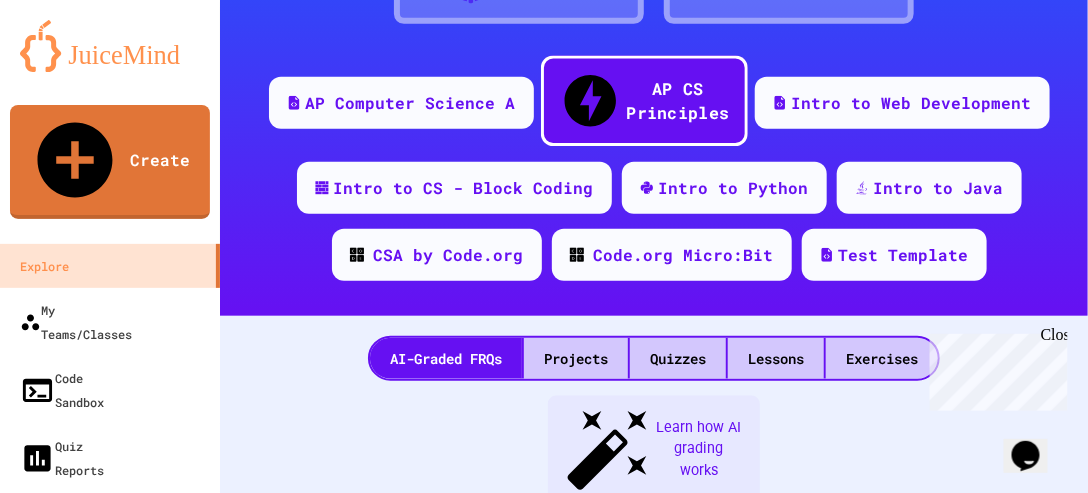 scroll, scrollTop: 320, scrollLeft: 0, axis: vertical 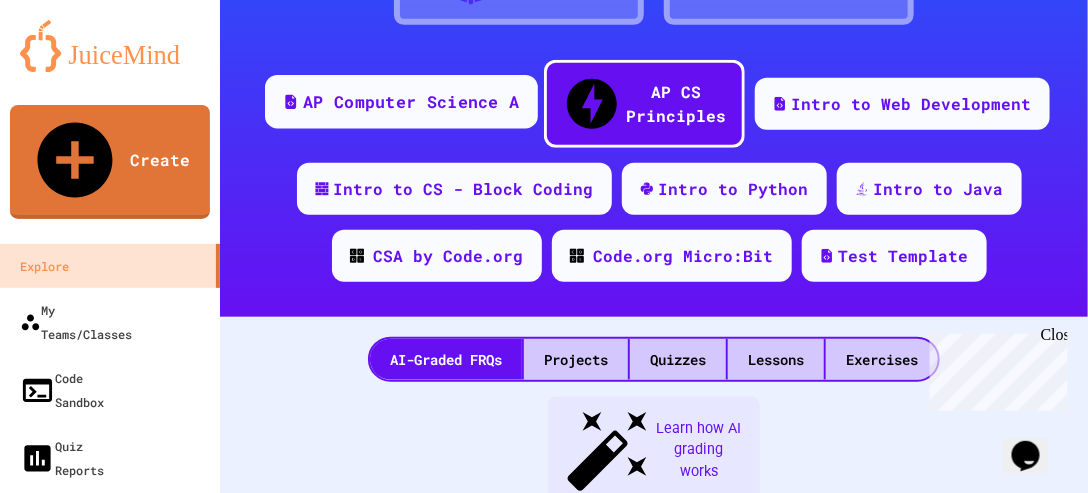 click on "AP Computer Science A" at bounding box center (411, 102) 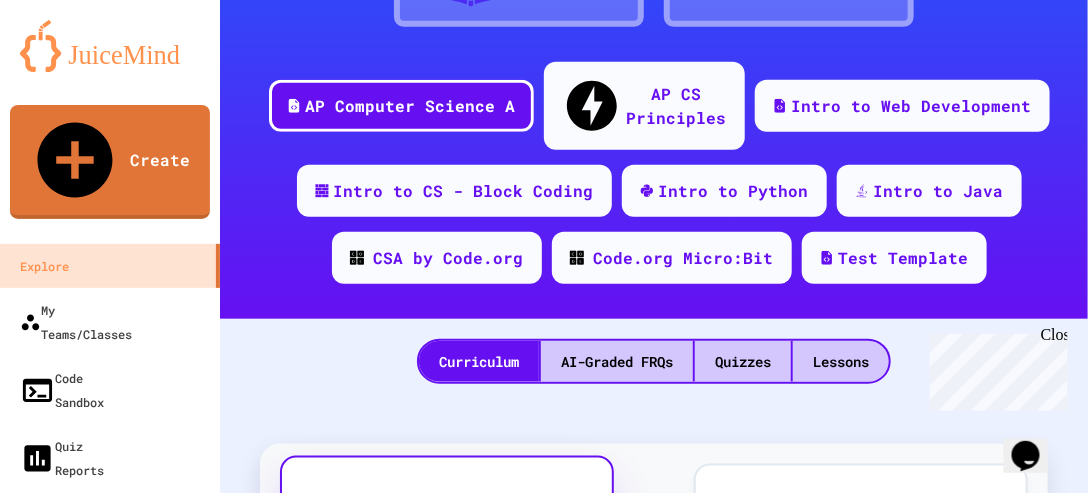 scroll, scrollTop: 318, scrollLeft: 0, axis: vertical 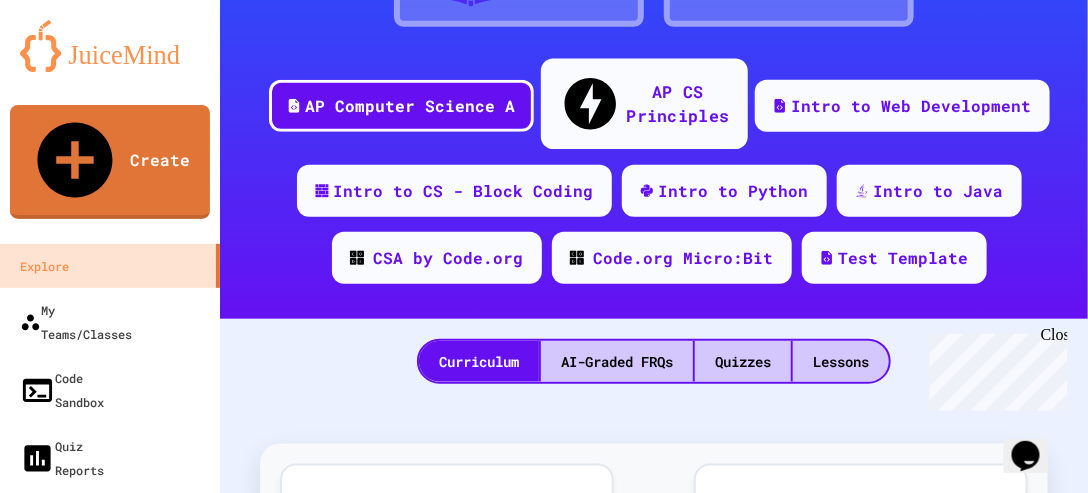 click on "AP CS Principles" at bounding box center [677, 103] 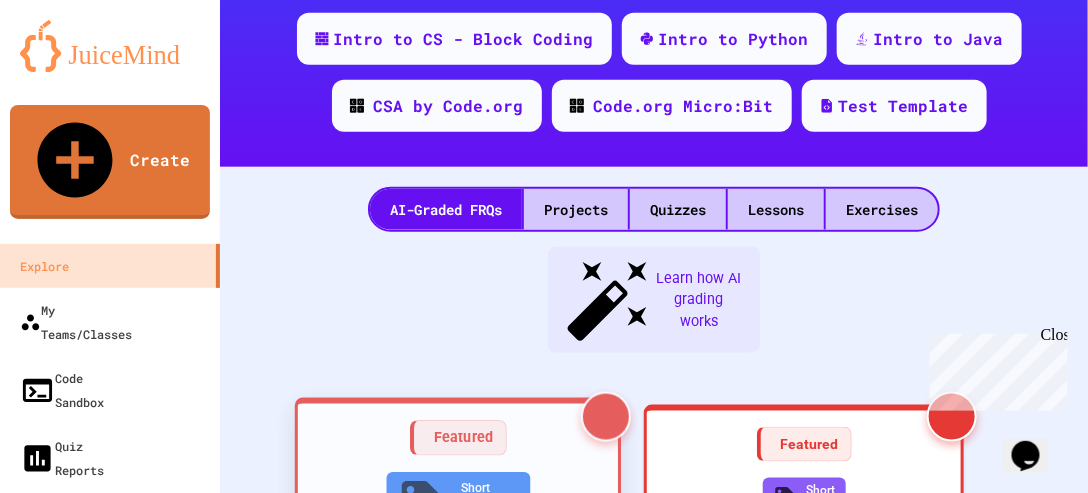 scroll, scrollTop: 469, scrollLeft: 0, axis: vertical 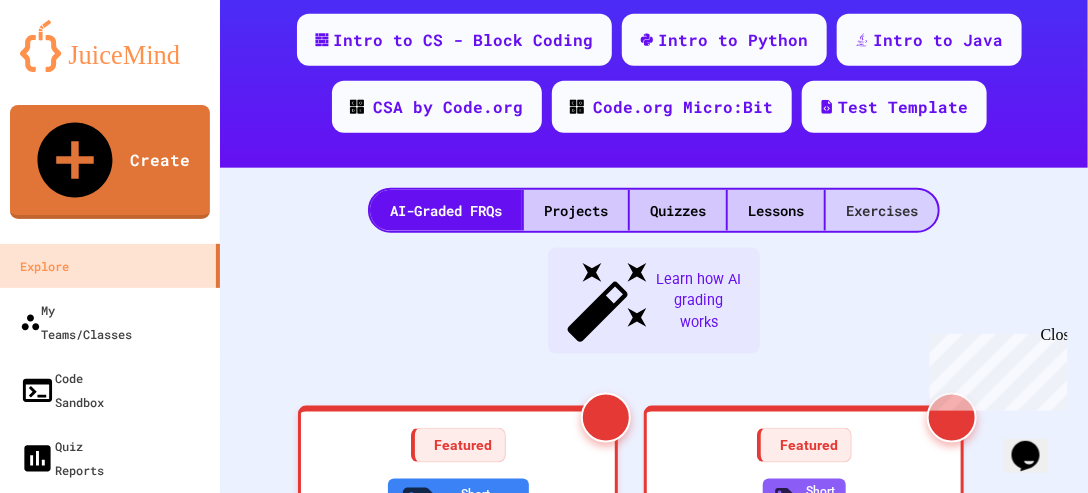 click on "Exercises" at bounding box center [882, 210] 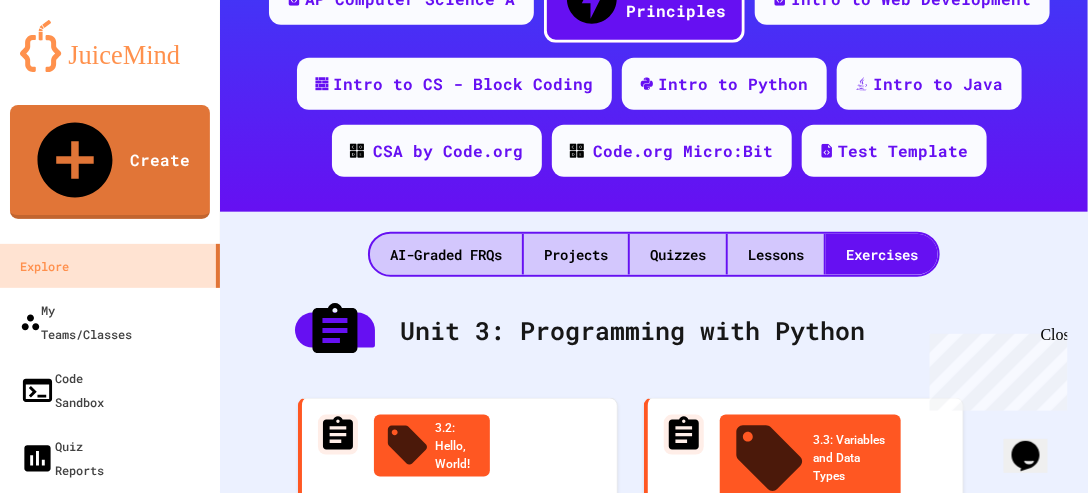 scroll, scrollTop: 424, scrollLeft: 0, axis: vertical 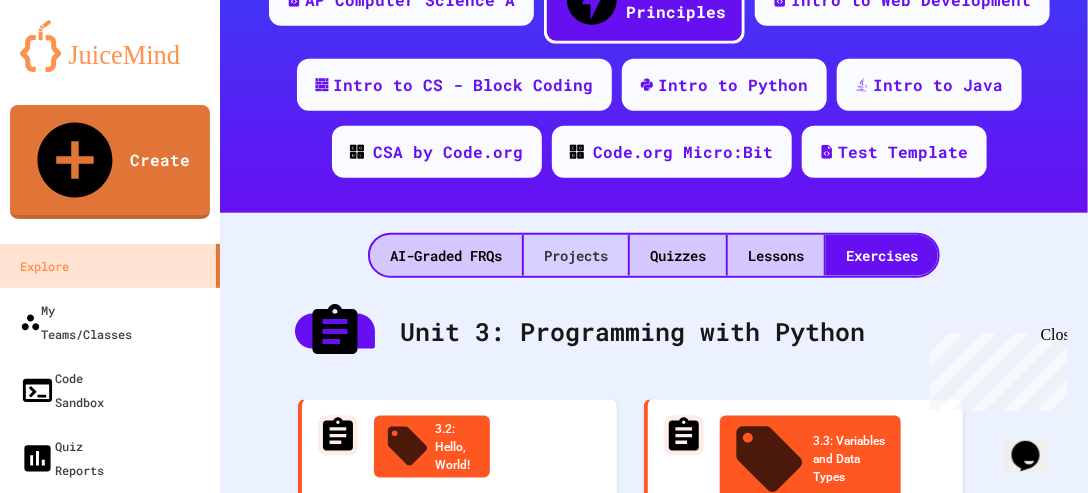 click on "Projects" at bounding box center (576, 255) 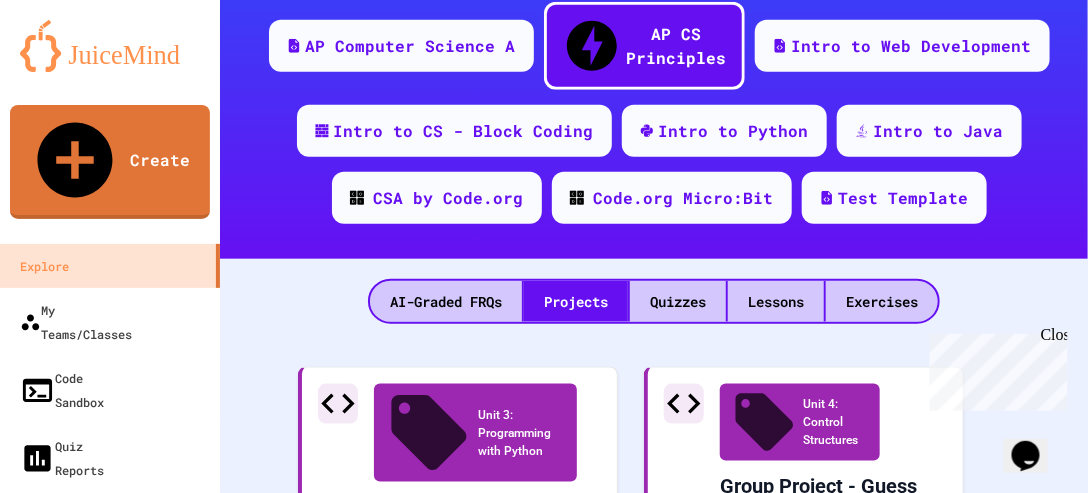 scroll, scrollTop: 378, scrollLeft: 0, axis: vertical 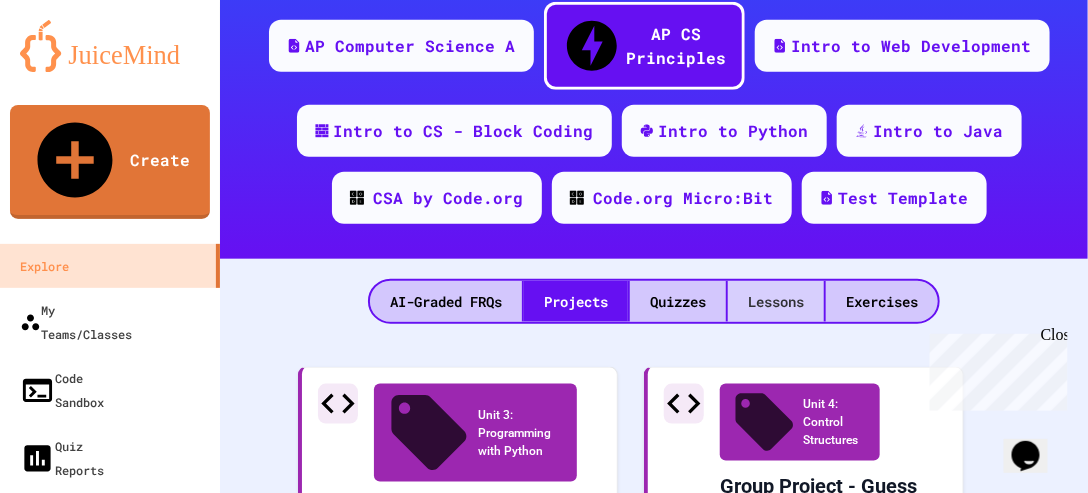 click on "Lessons" at bounding box center (776, 301) 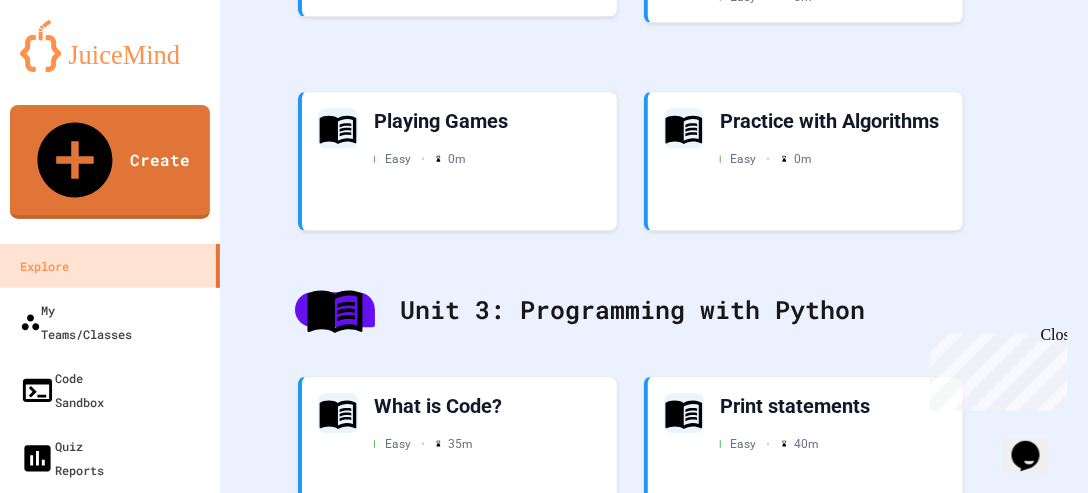 scroll, scrollTop: 1268, scrollLeft: 0, axis: vertical 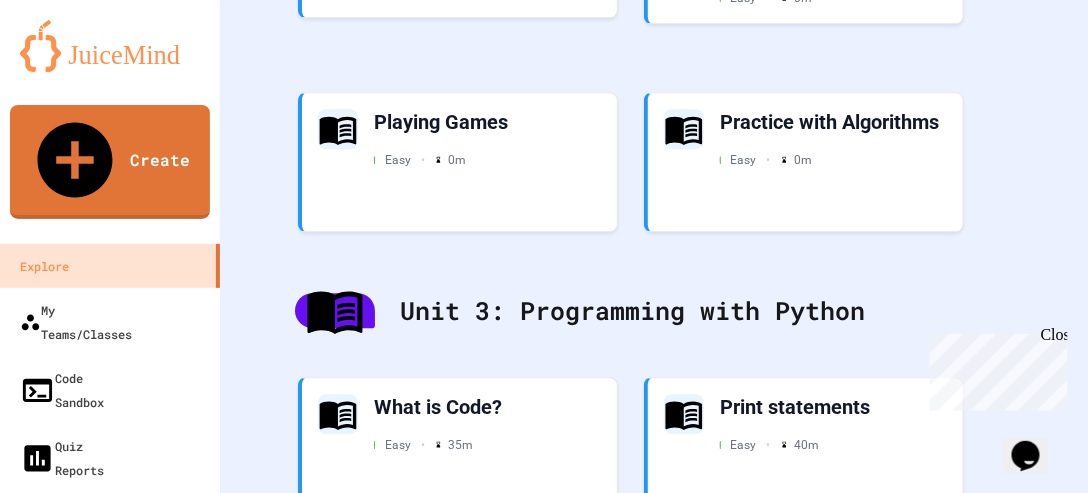 click 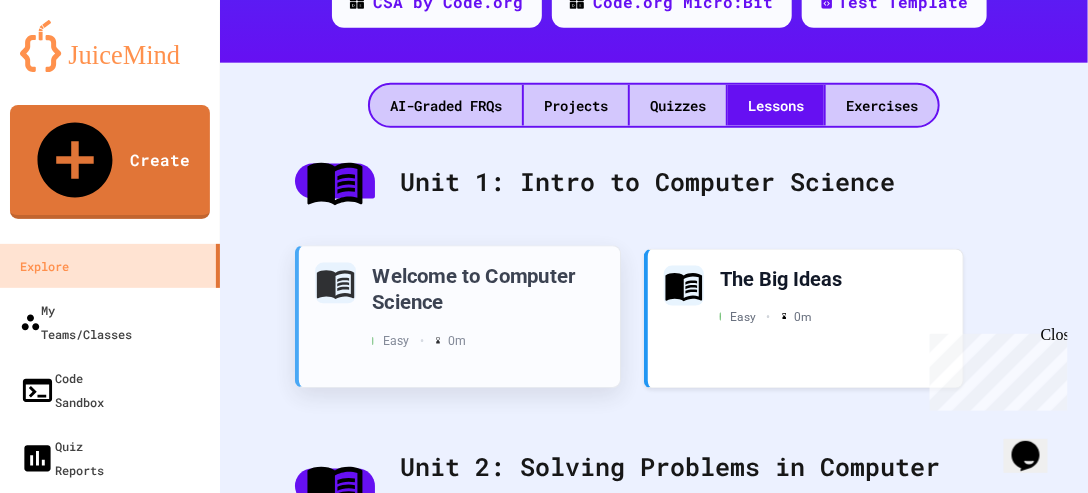 scroll, scrollTop: 567, scrollLeft: 0, axis: vertical 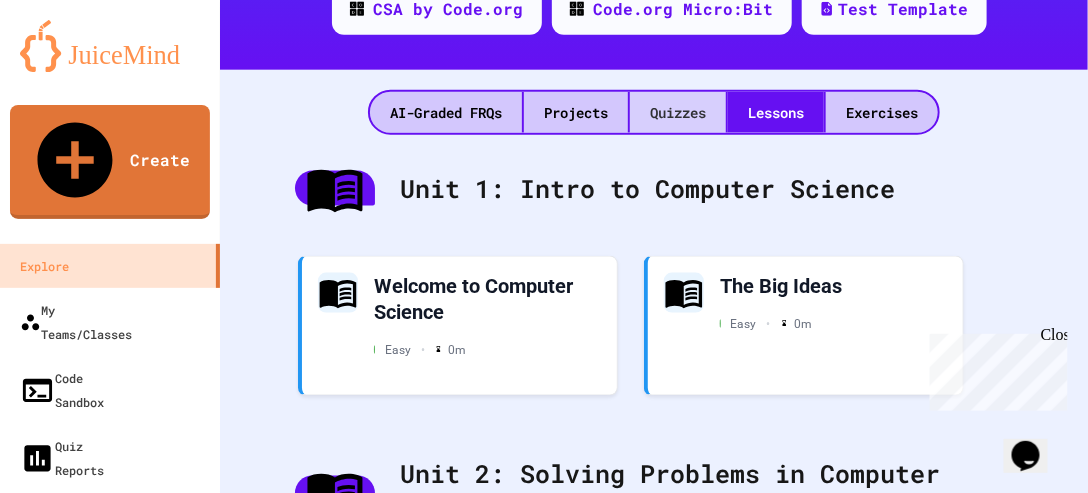 click on "Quizzes" at bounding box center (678, 112) 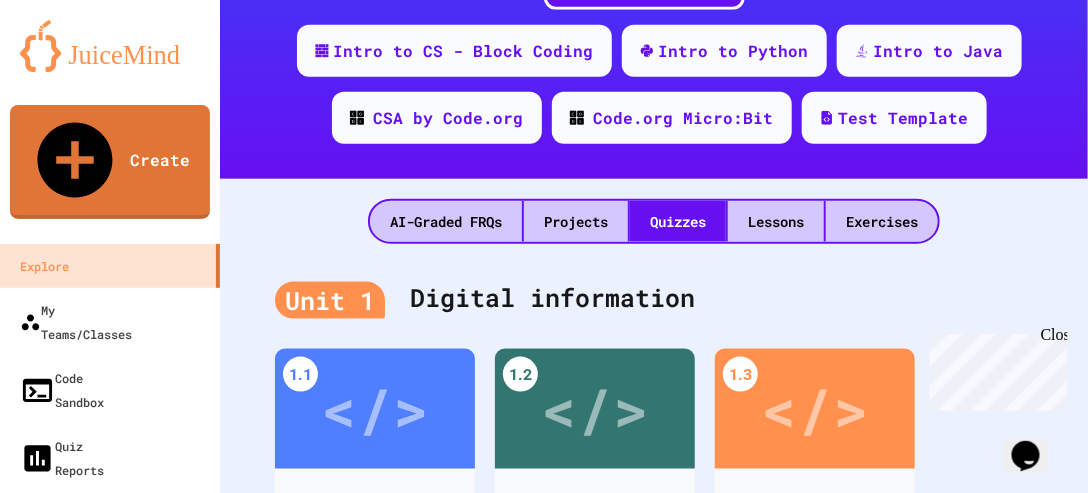 scroll, scrollTop: 458, scrollLeft: 0, axis: vertical 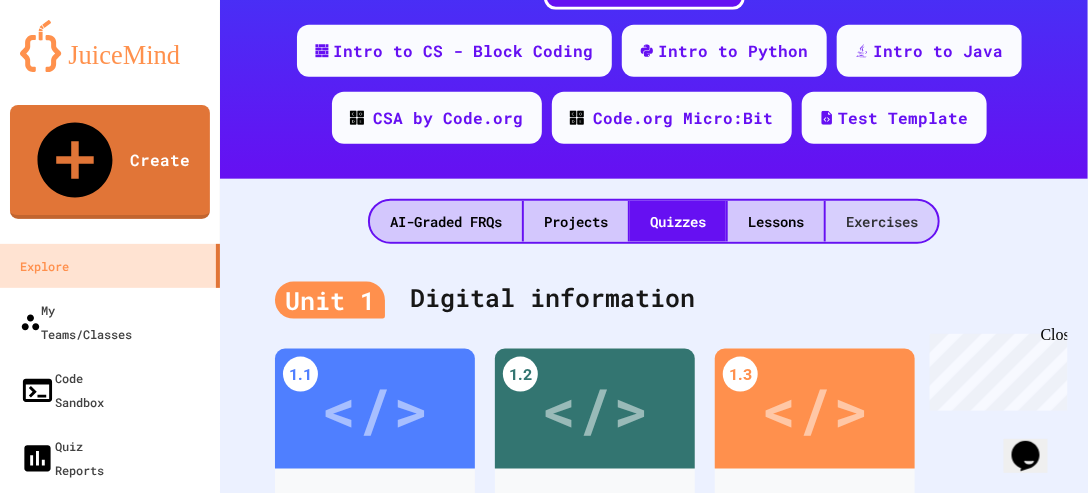 click on "Exercises" at bounding box center [882, 221] 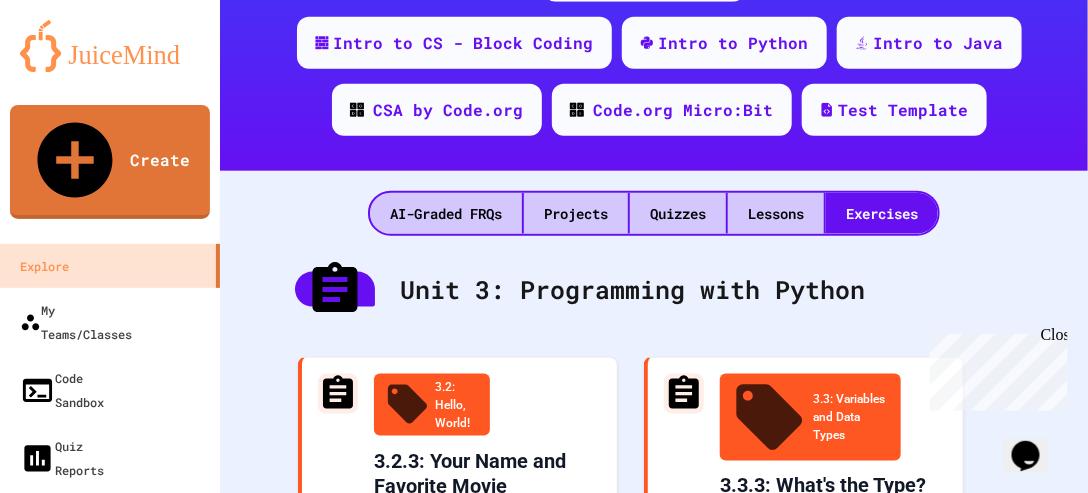 scroll, scrollTop: 453, scrollLeft: 0, axis: vertical 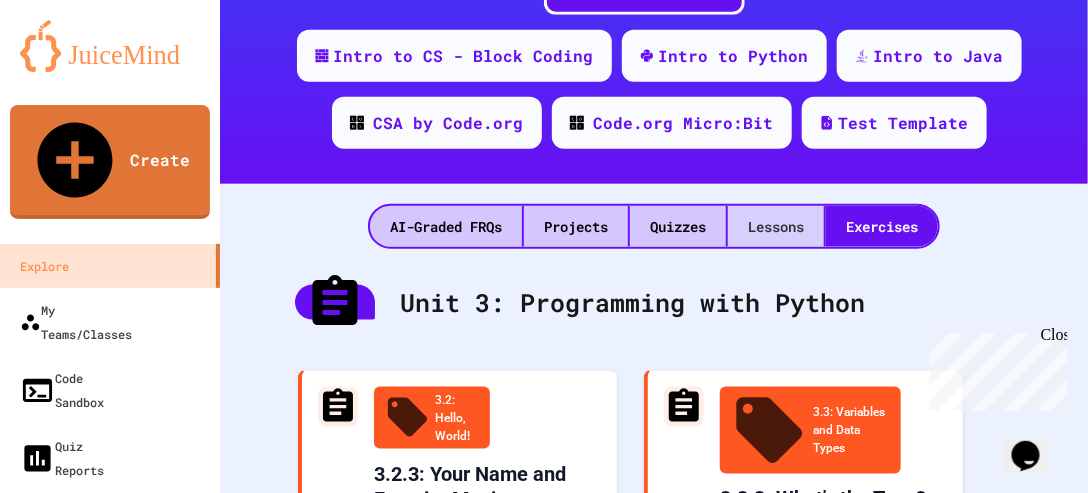 click on "Lessons" at bounding box center [776, 226] 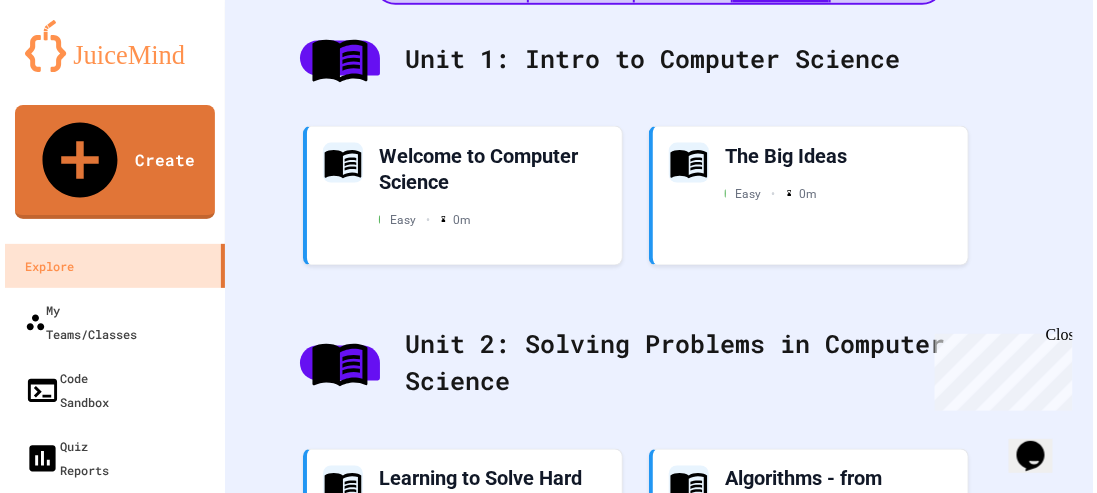 scroll, scrollTop: 697, scrollLeft: 0, axis: vertical 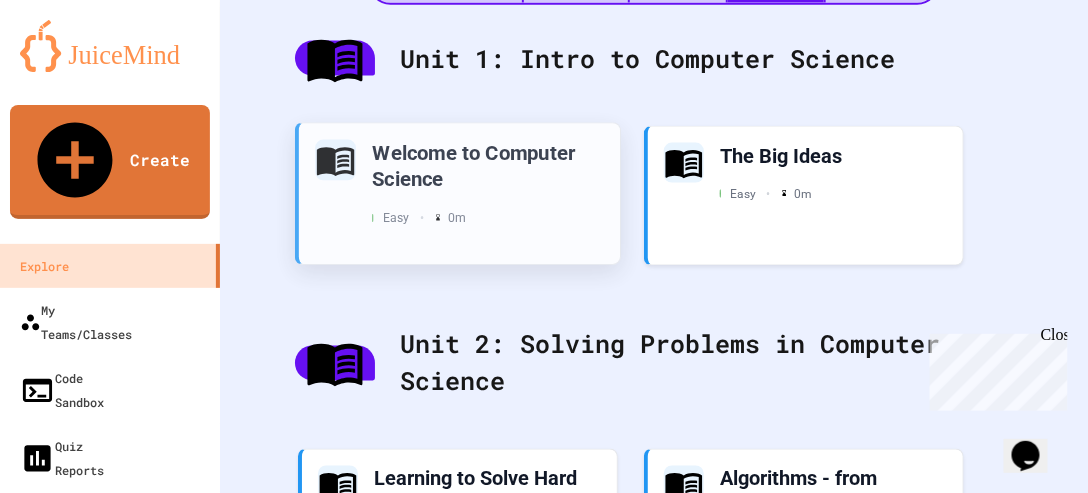 click on "Welcome to Computer Science" at bounding box center (488, 165) 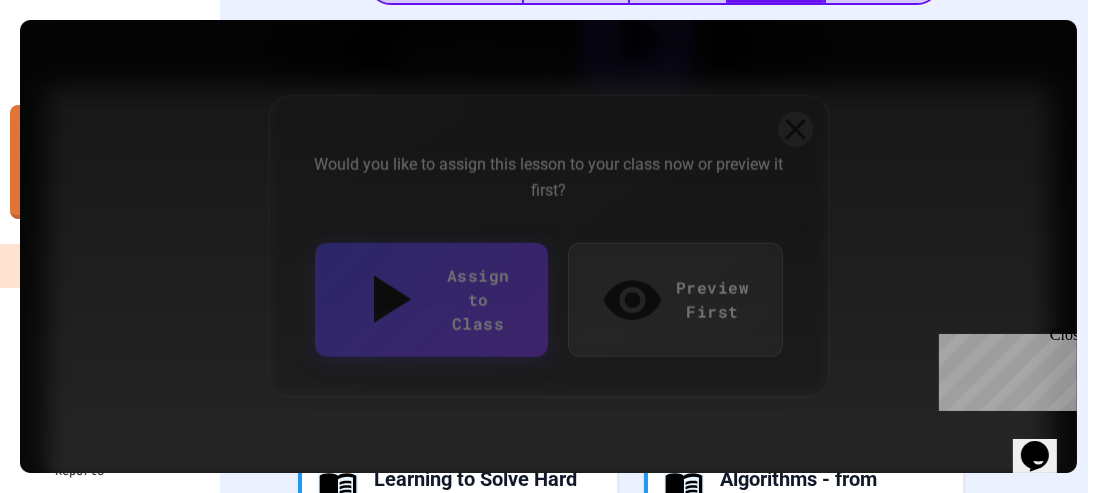 scroll, scrollTop: 797, scrollLeft: 0, axis: vertical 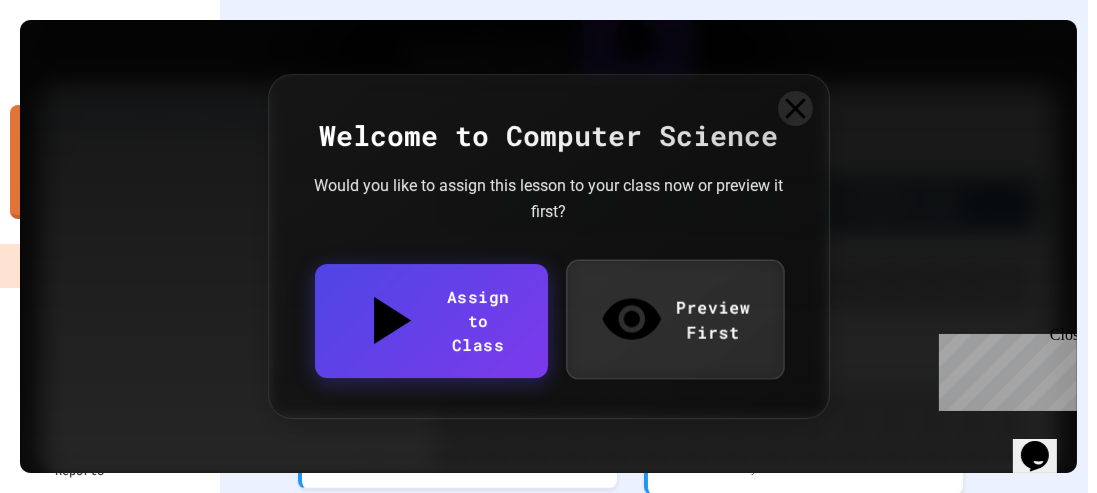 click on "Preview First" at bounding box center (675, 319) 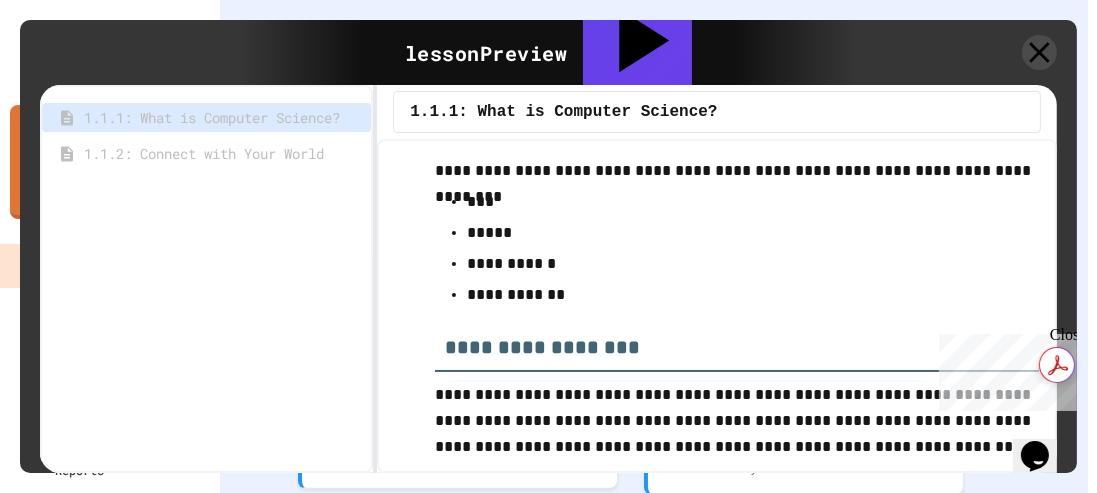 scroll, scrollTop: 468, scrollLeft: 0, axis: vertical 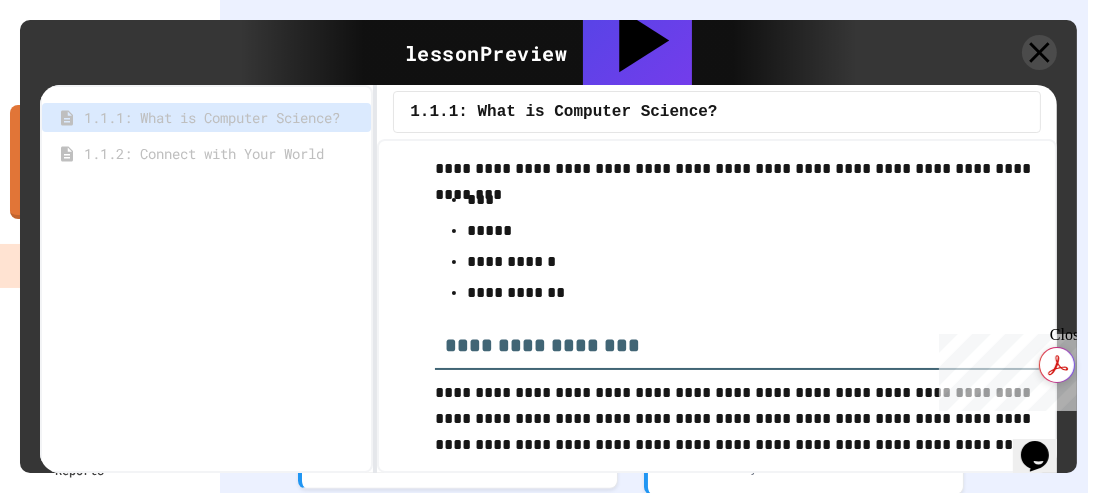 click on "Close" at bounding box center [1061, 337] 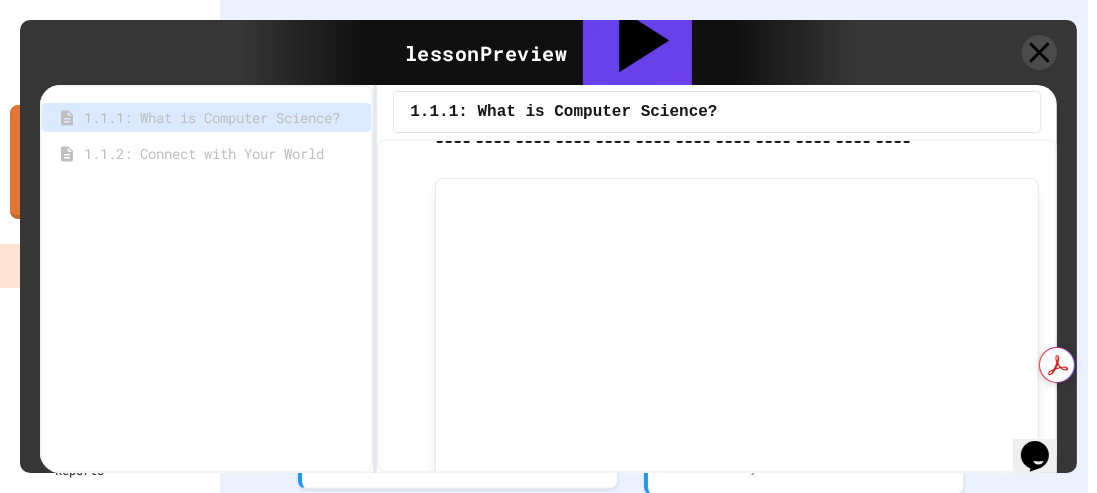scroll, scrollTop: 1261, scrollLeft: 0, axis: vertical 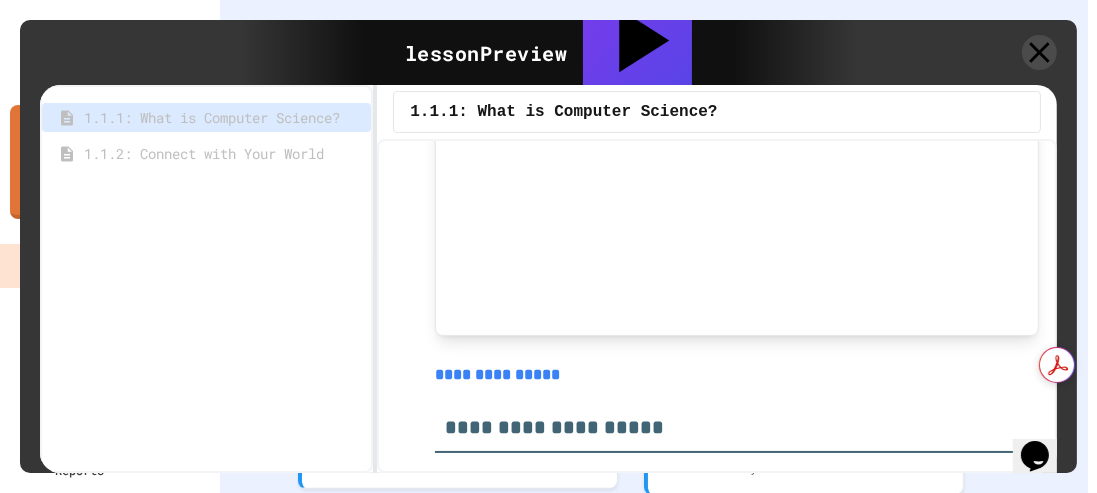 click on "**********" at bounding box center (497, 374) 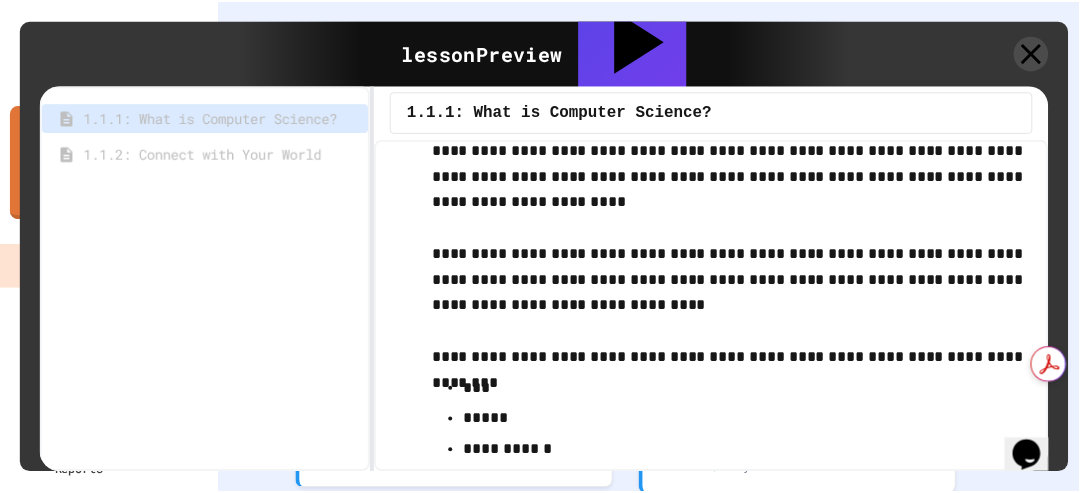 scroll, scrollTop: 0, scrollLeft: 0, axis: both 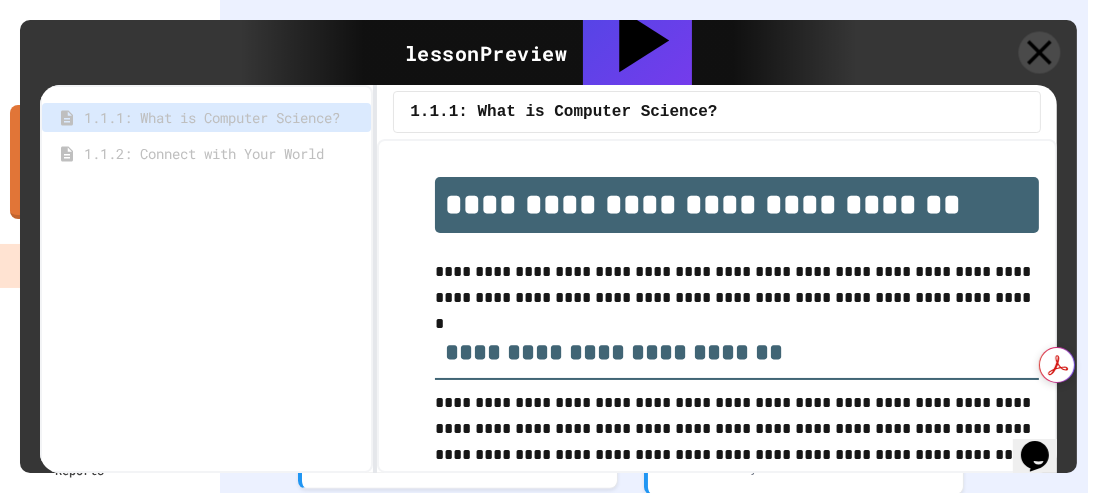 click 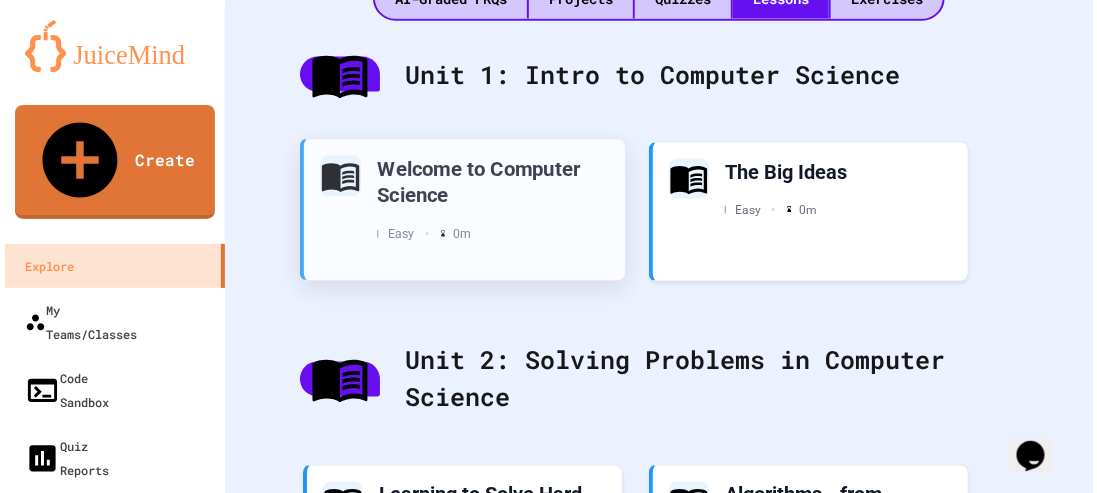 scroll, scrollTop: 680, scrollLeft: 0, axis: vertical 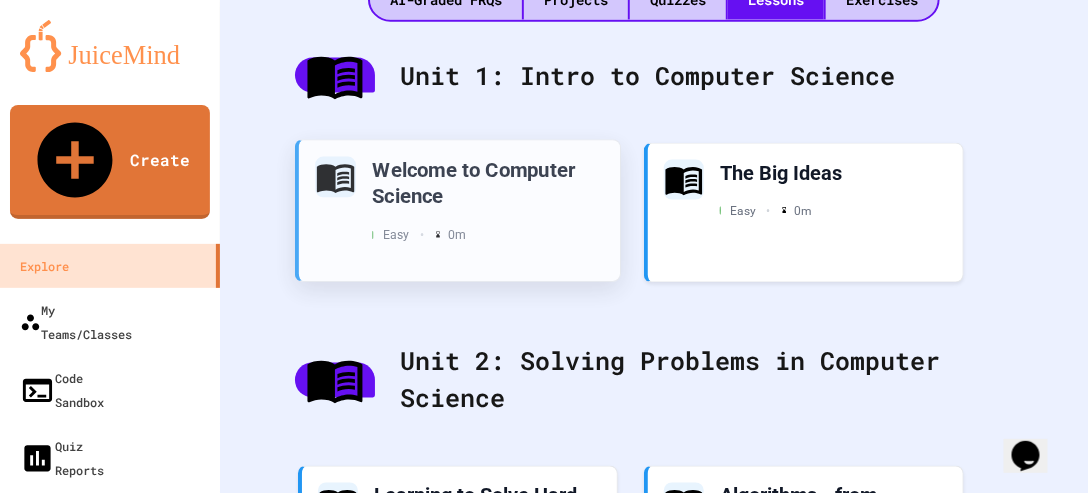 click on "Welcome to Computer Science" at bounding box center [488, 182] 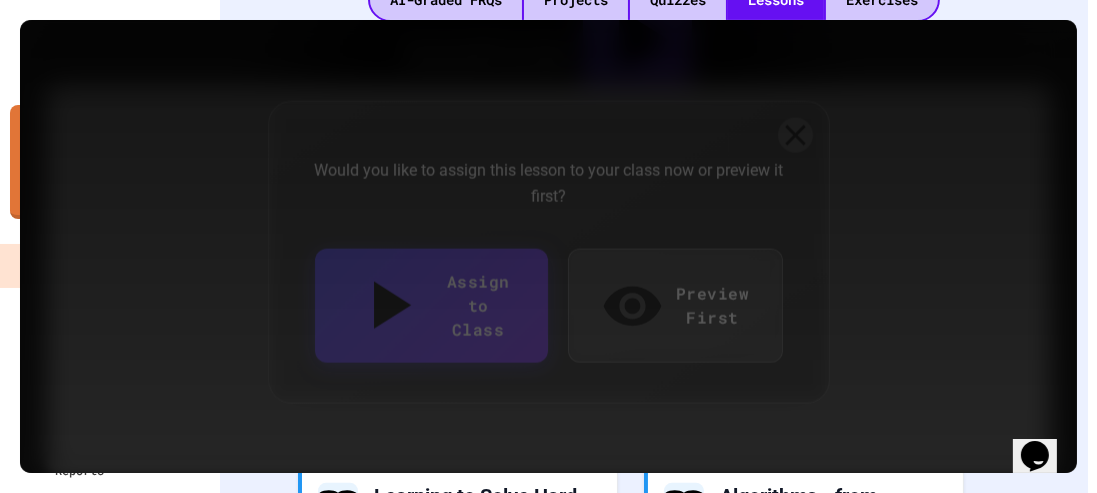 scroll, scrollTop: 780, scrollLeft: 0, axis: vertical 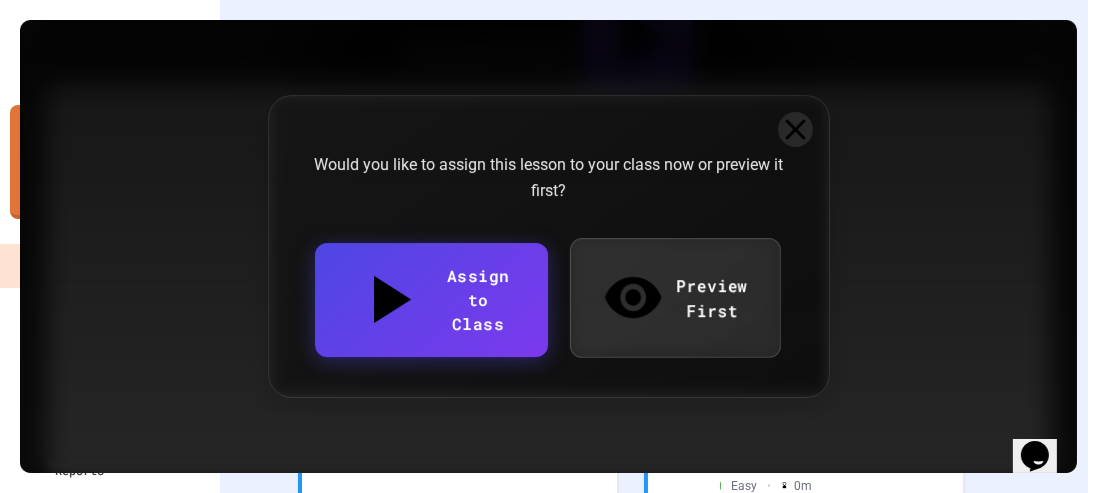 click on "Preview First" at bounding box center [675, 297] 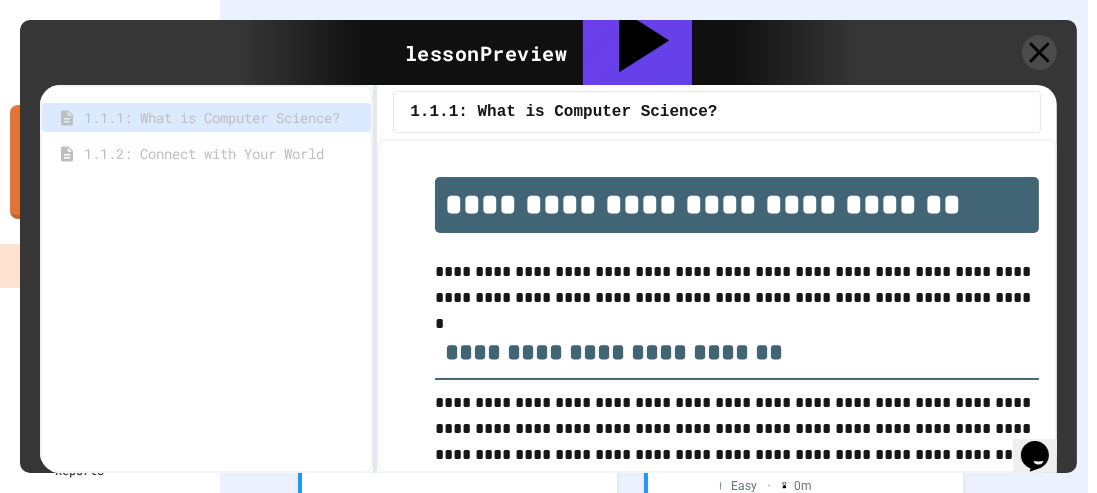 click on "1.1.2: Connect with Your World" at bounding box center (217, 153) 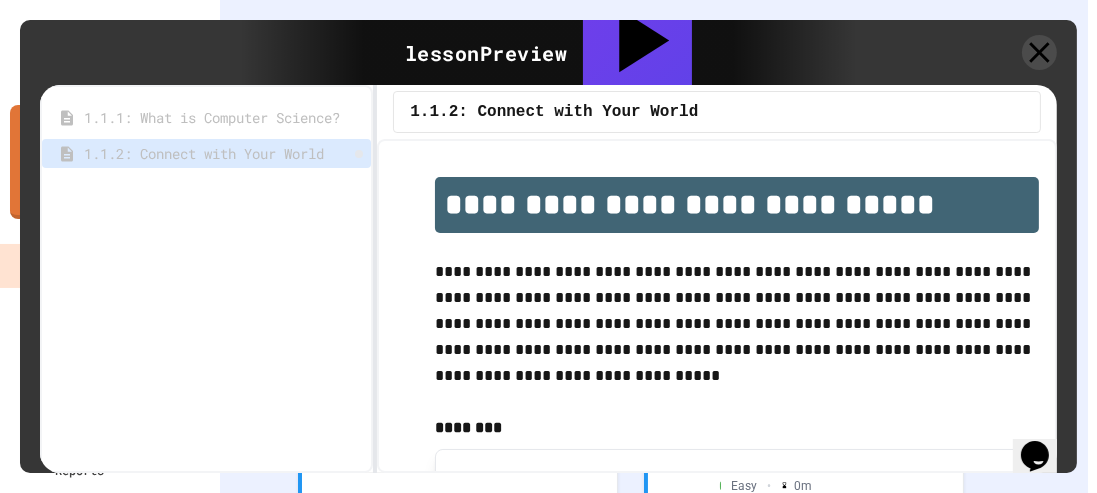 click 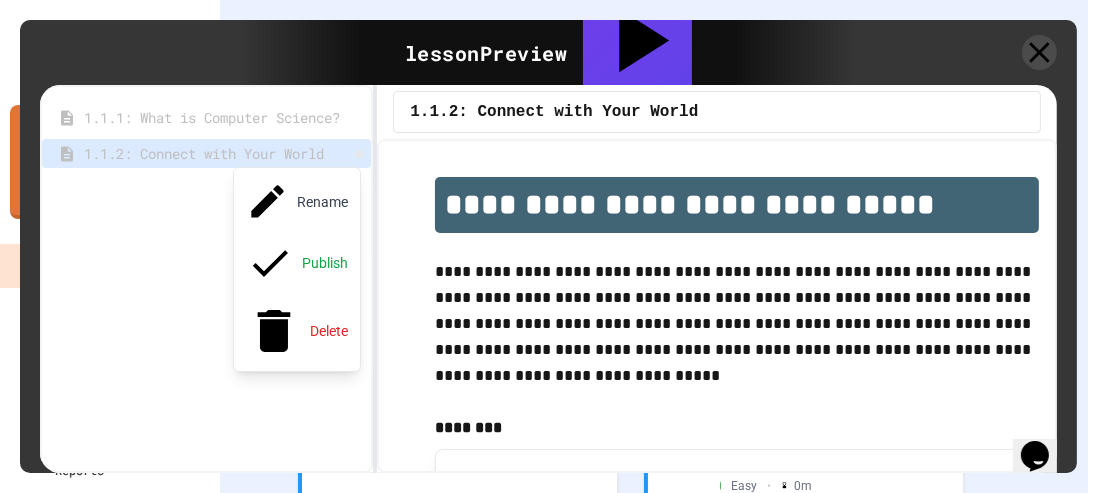 click 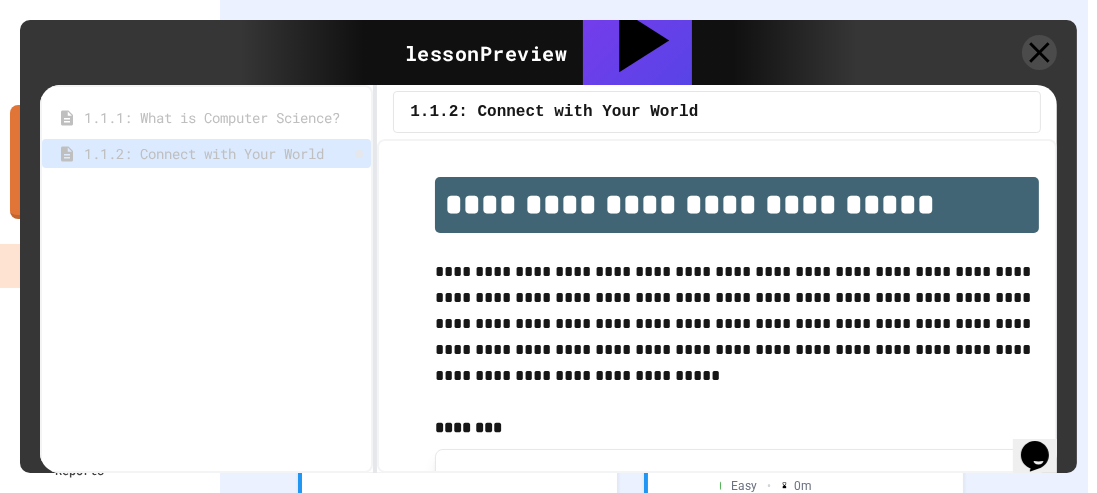 click 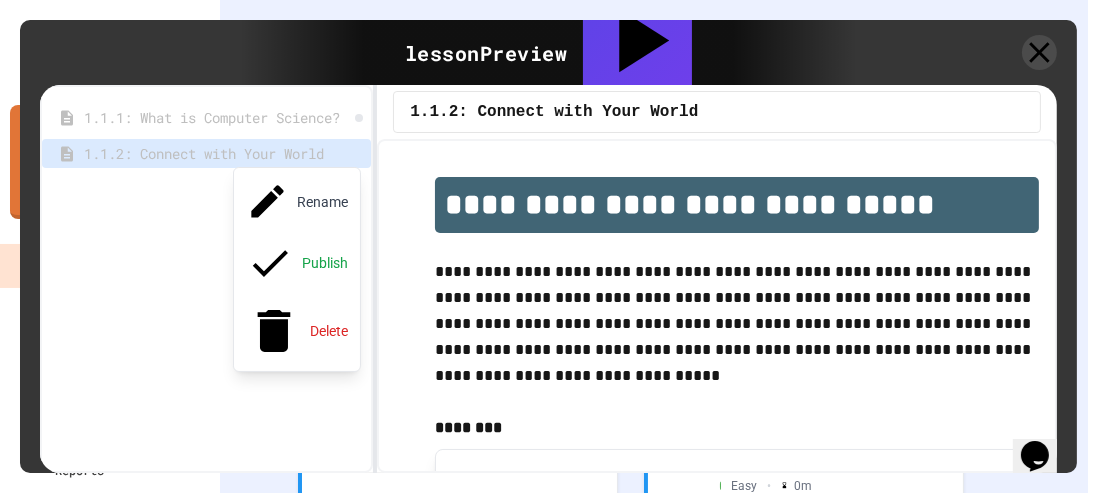 click 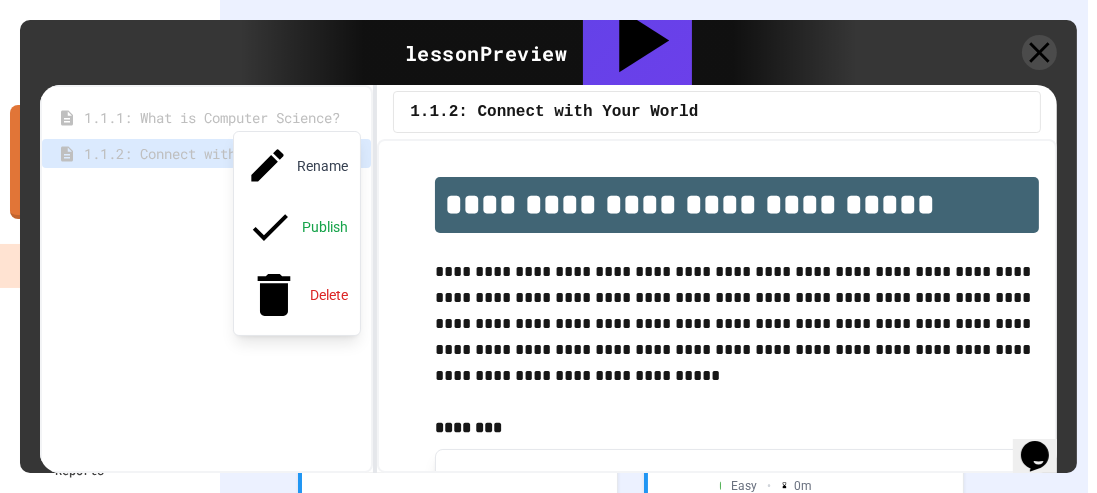click 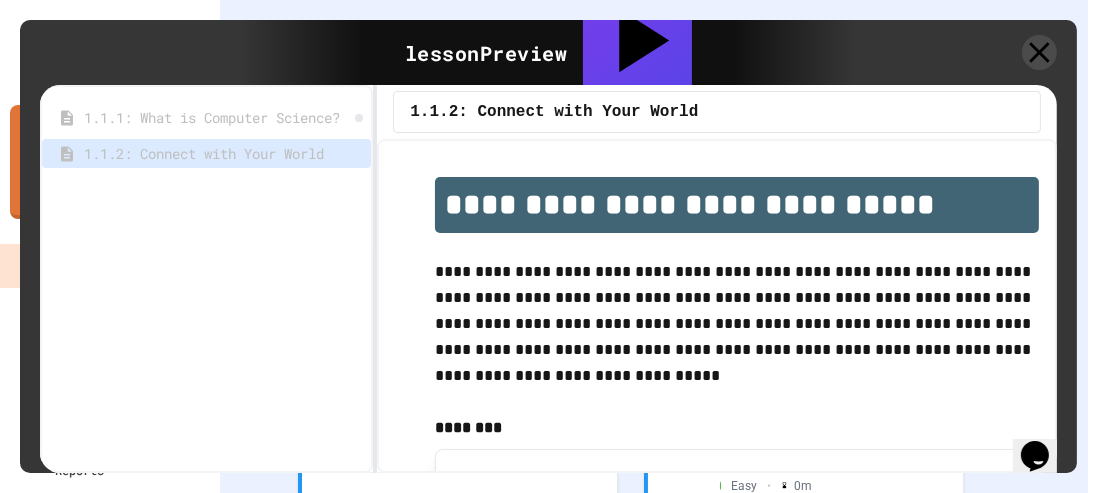 click 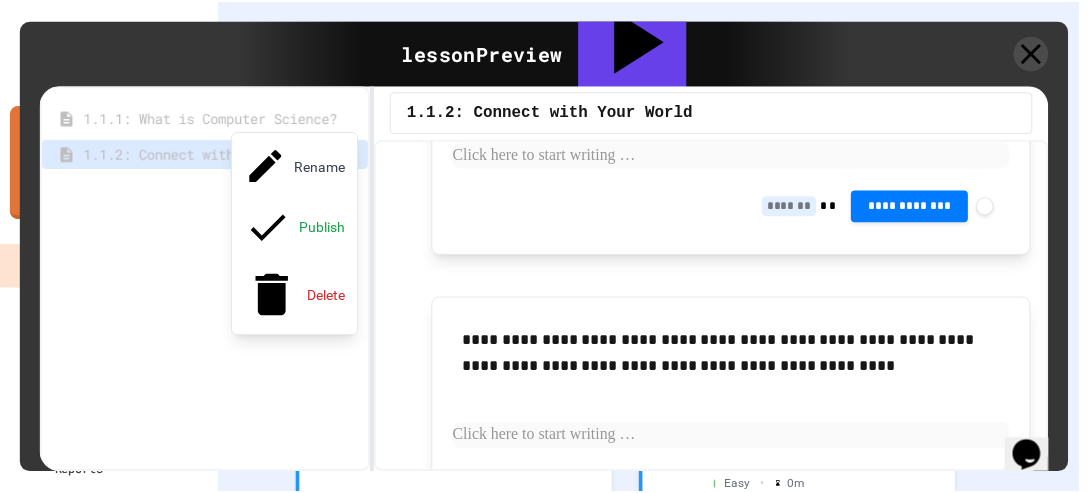 scroll, scrollTop: 434, scrollLeft: 0, axis: vertical 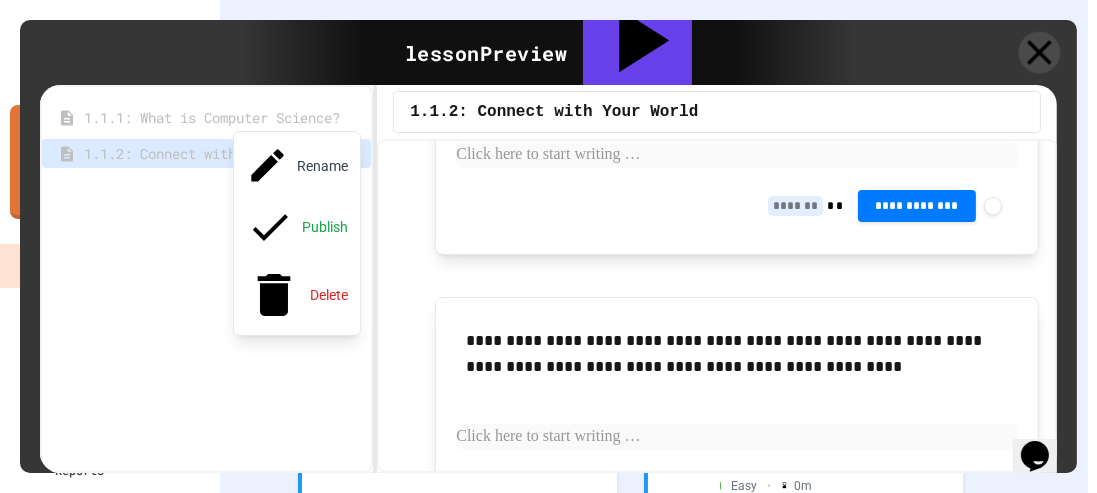 click 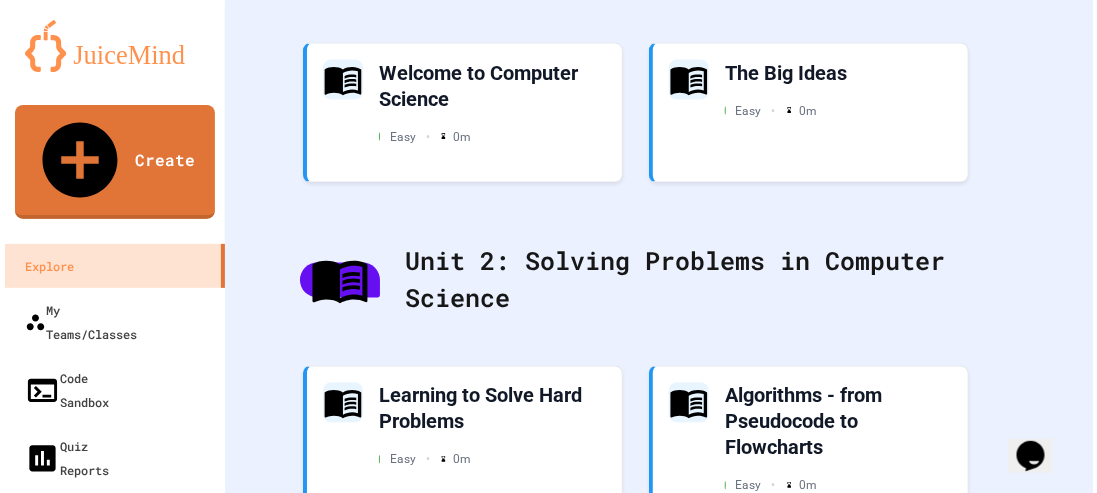 scroll, scrollTop: 680, scrollLeft: 0, axis: vertical 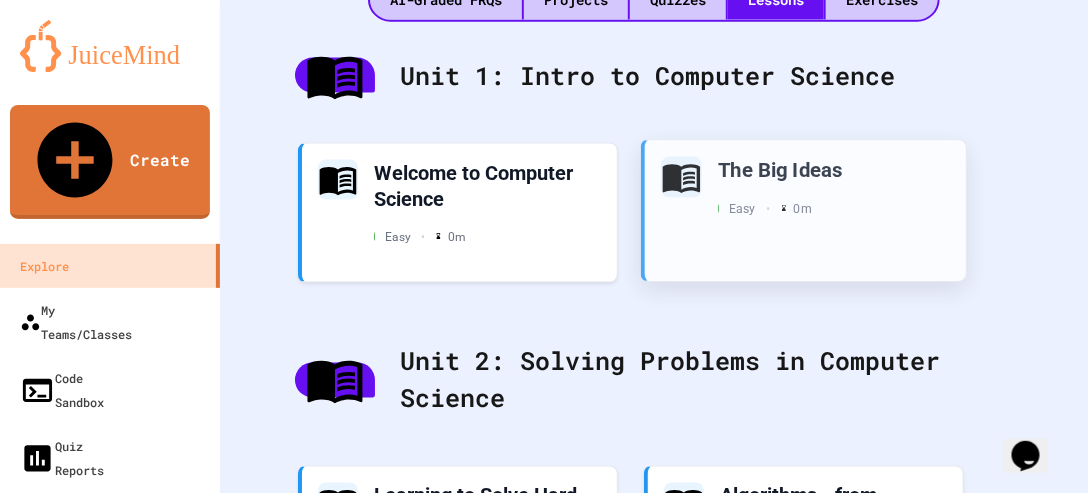 click on "The Big Ideas" at bounding box center [834, 169] 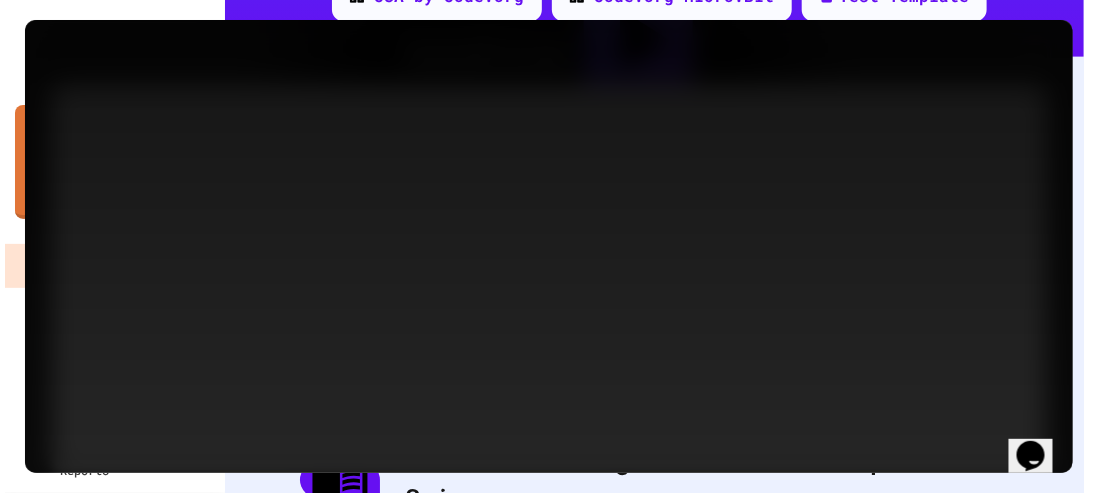 scroll, scrollTop: 780, scrollLeft: 0, axis: vertical 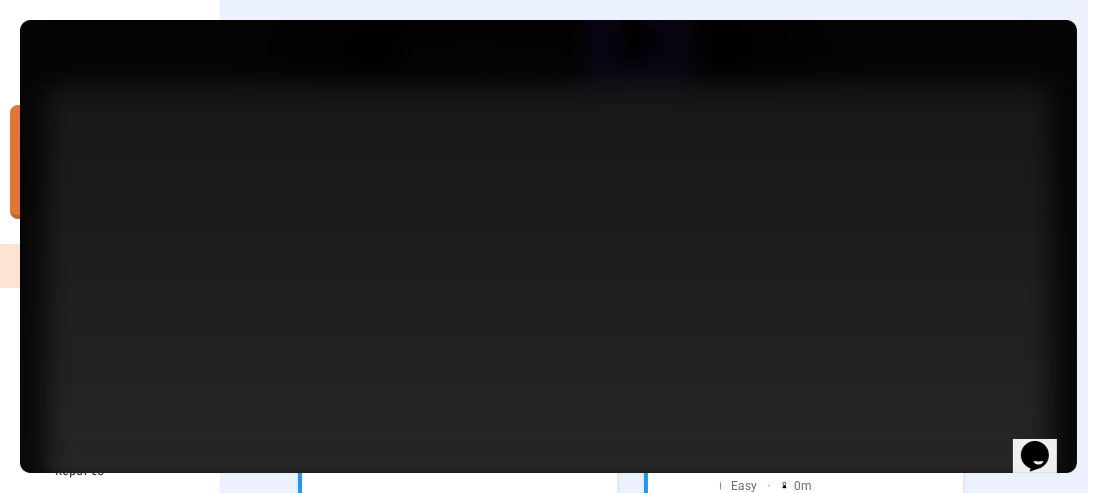 click on "Preview First" at bounding box center [675, 320] 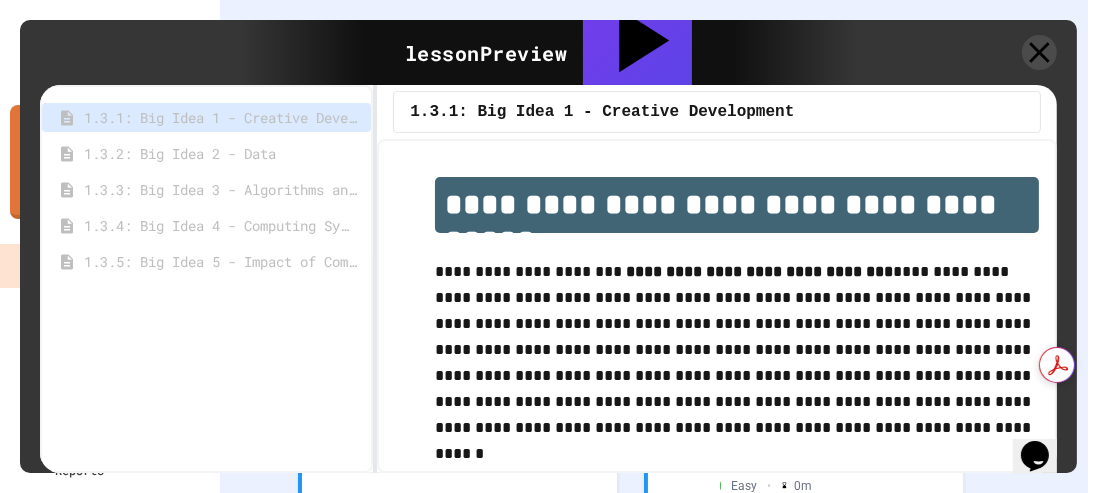 click on "1.3.4: Big Idea 4 - Computing Systems and Networks" at bounding box center (217, 225) 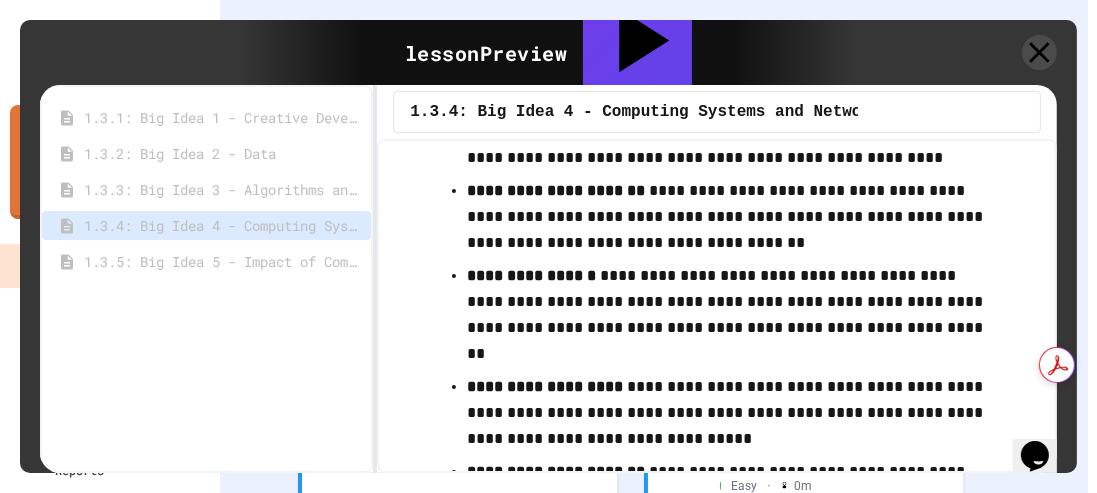 scroll, scrollTop: 1612, scrollLeft: 0, axis: vertical 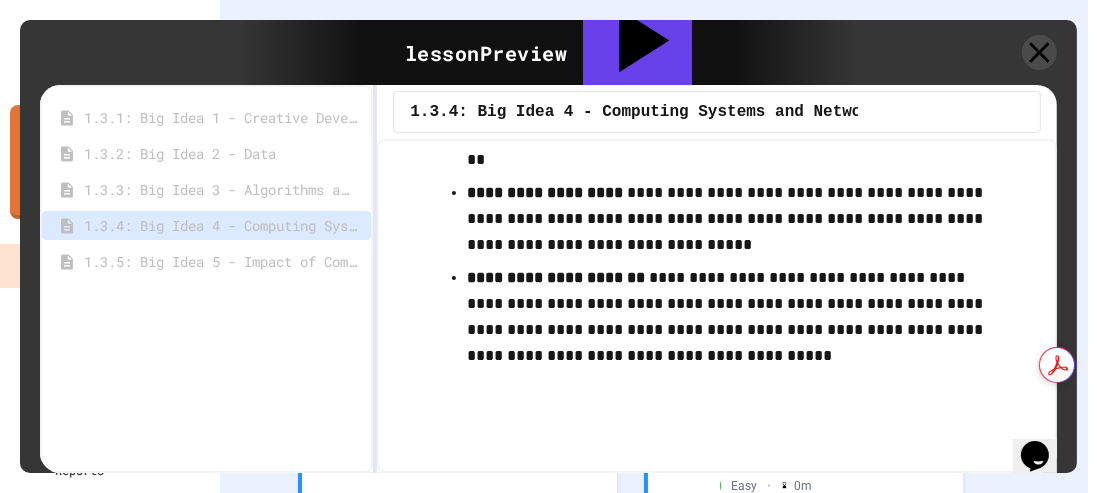 click on "1.3.3: Big Idea 3 - Algorithms and Programming" at bounding box center [217, 189] 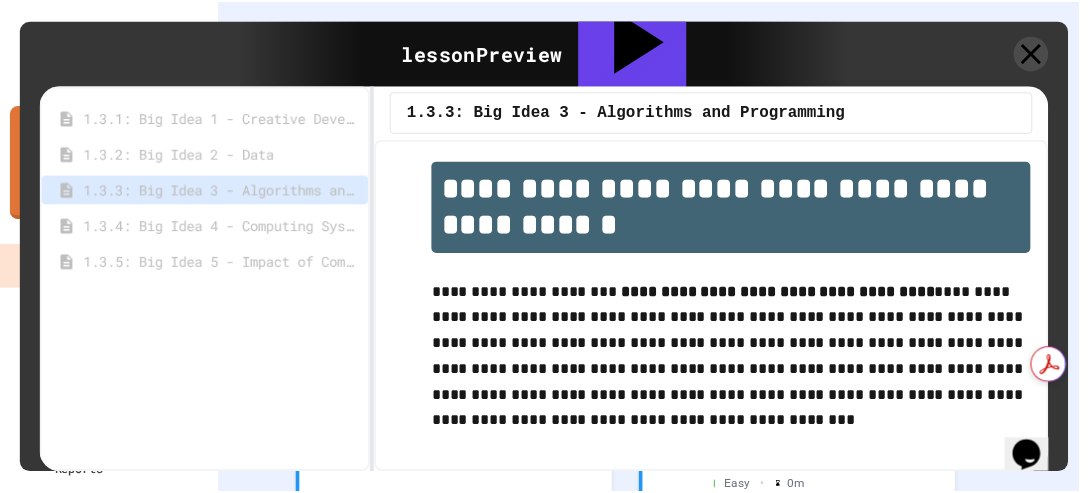 scroll, scrollTop: 0, scrollLeft: 0, axis: both 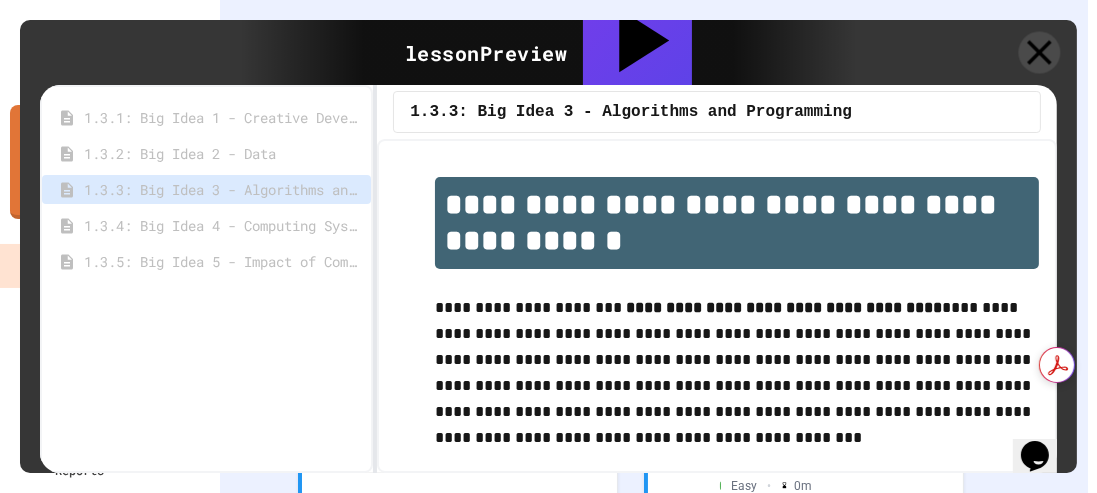 click 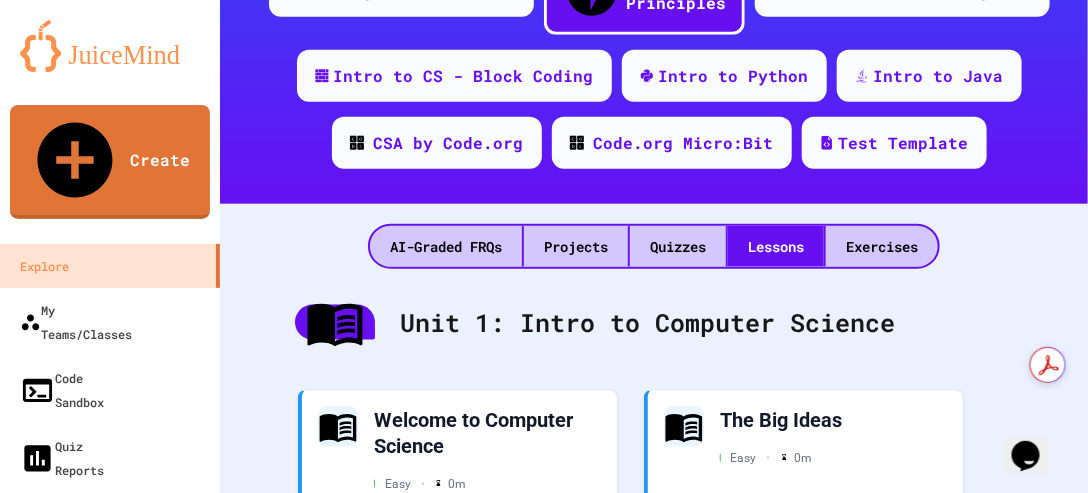 scroll, scrollTop: 424, scrollLeft: 0, axis: vertical 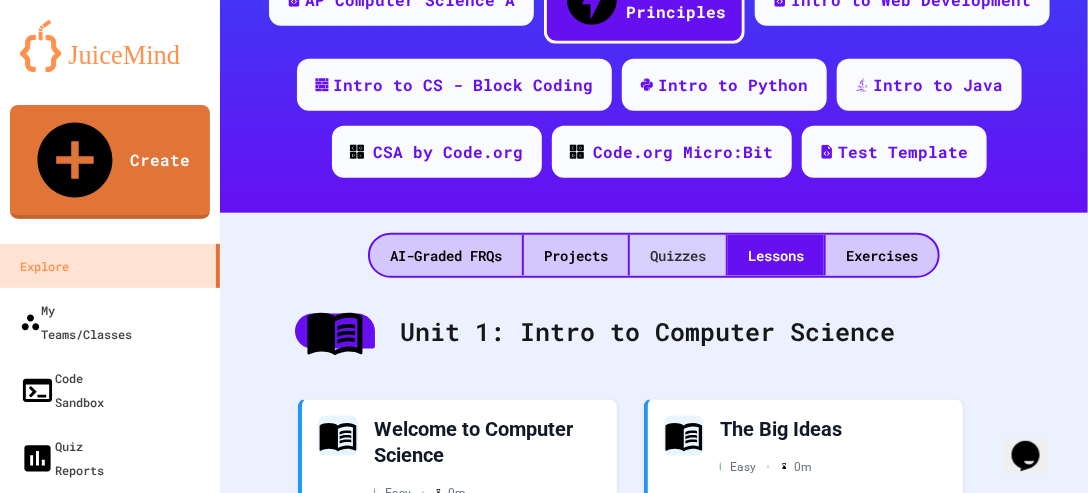 click on "Quizzes" at bounding box center (678, 255) 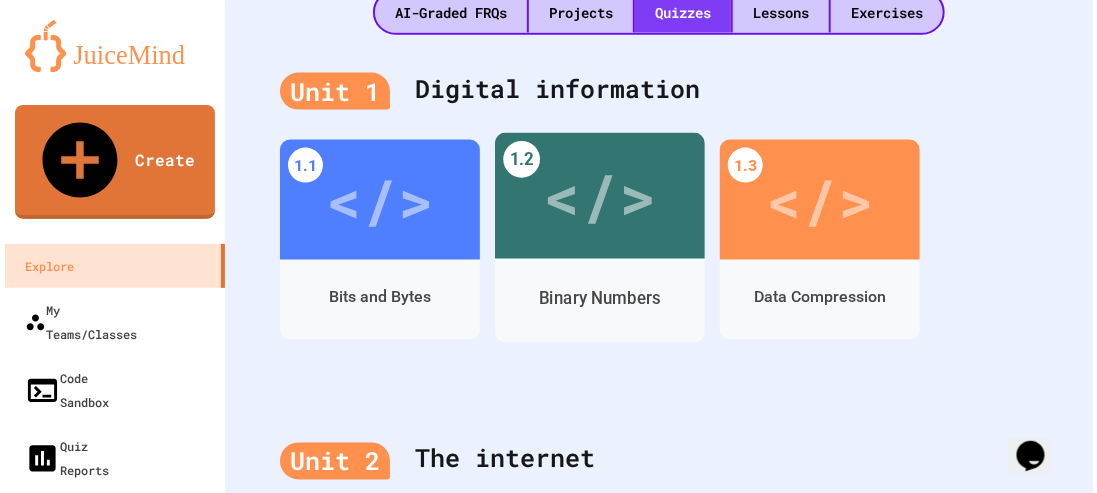 scroll, scrollTop: 664, scrollLeft: 0, axis: vertical 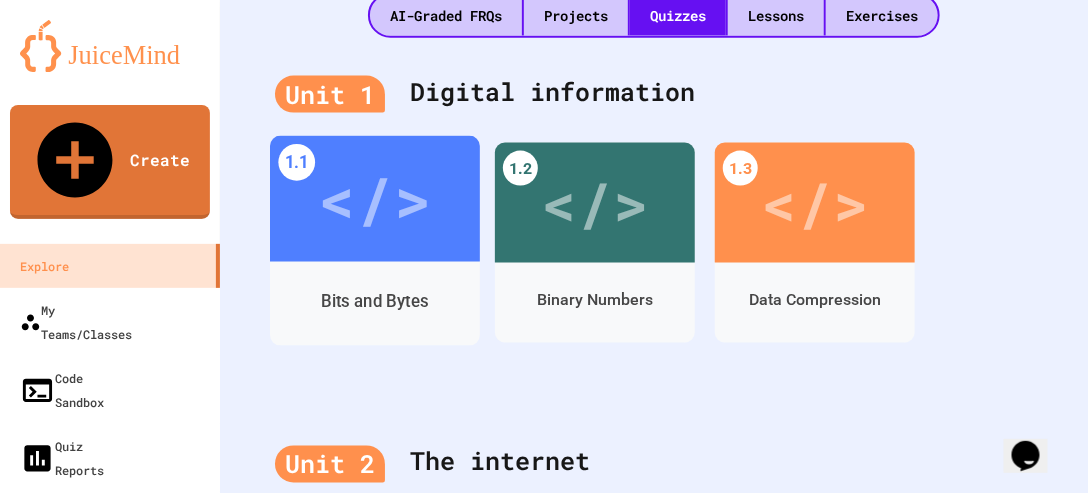 click on "</>" at bounding box center [374, 199] 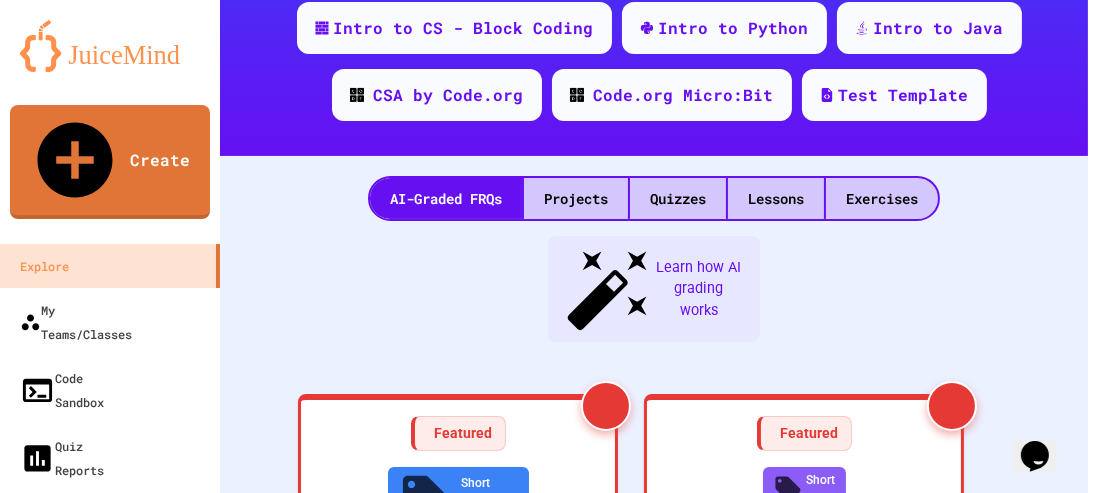 scroll, scrollTop: 764, scrollLeft: 0, axis: vertical 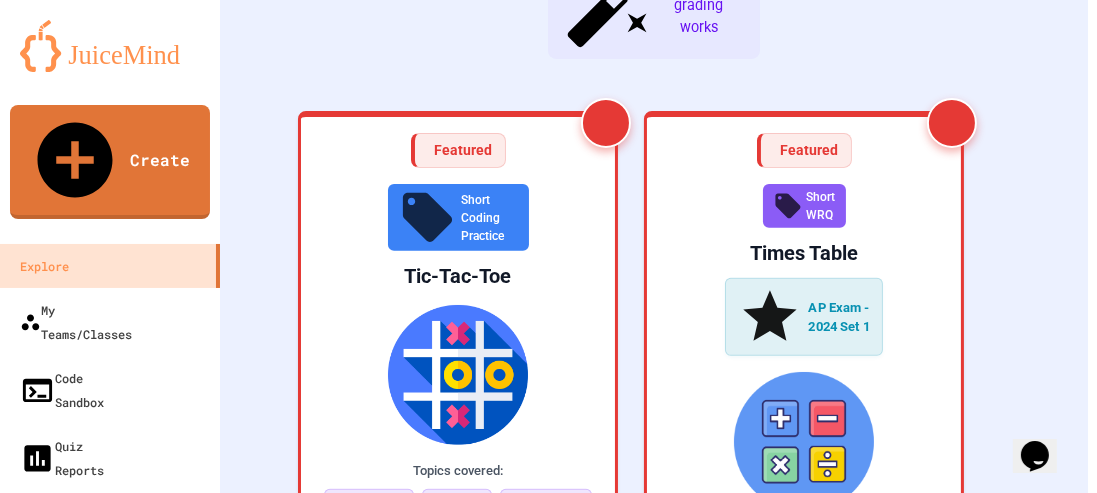 click on "</>" at bounding box center [314, 683] 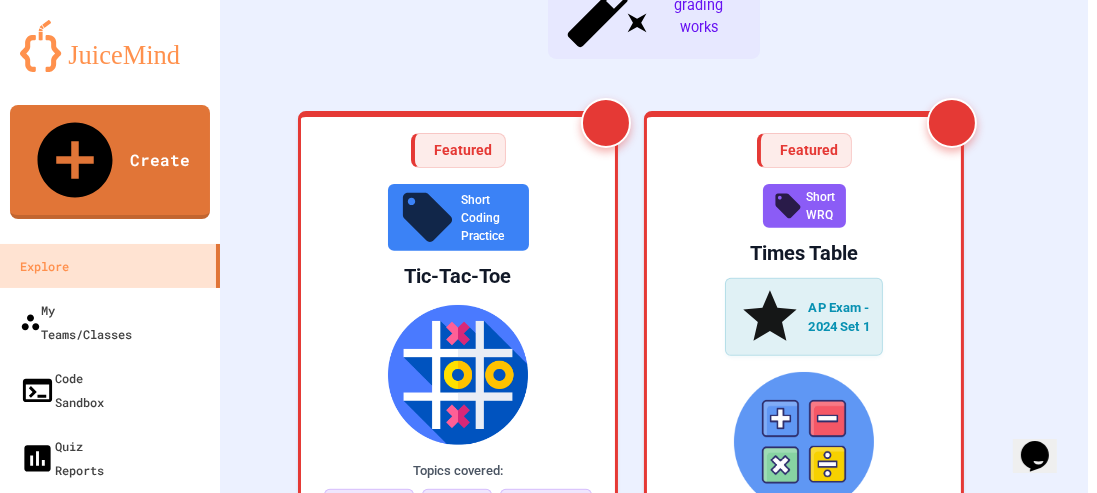 scroll, scrollTop: 154, scrollLeft: 0, axis: vertical 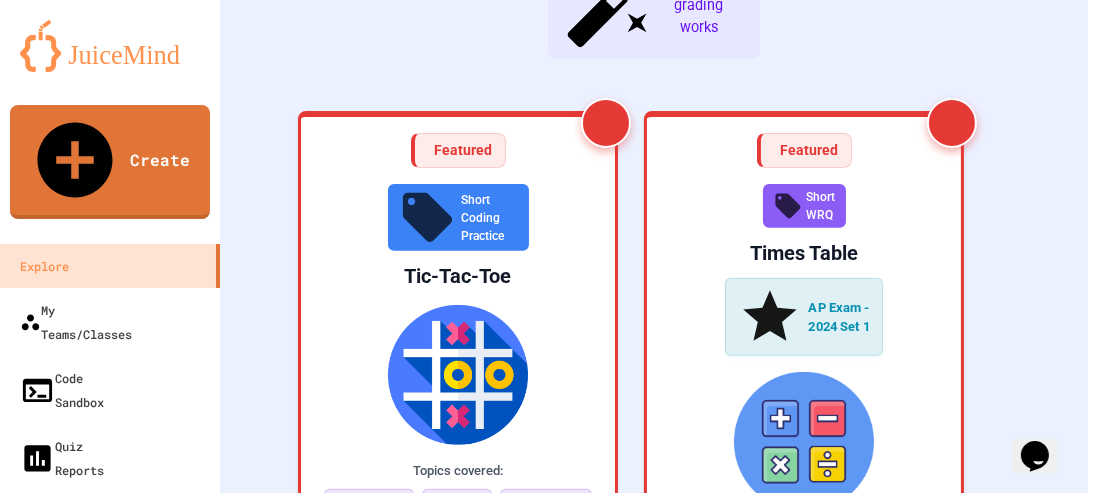 click 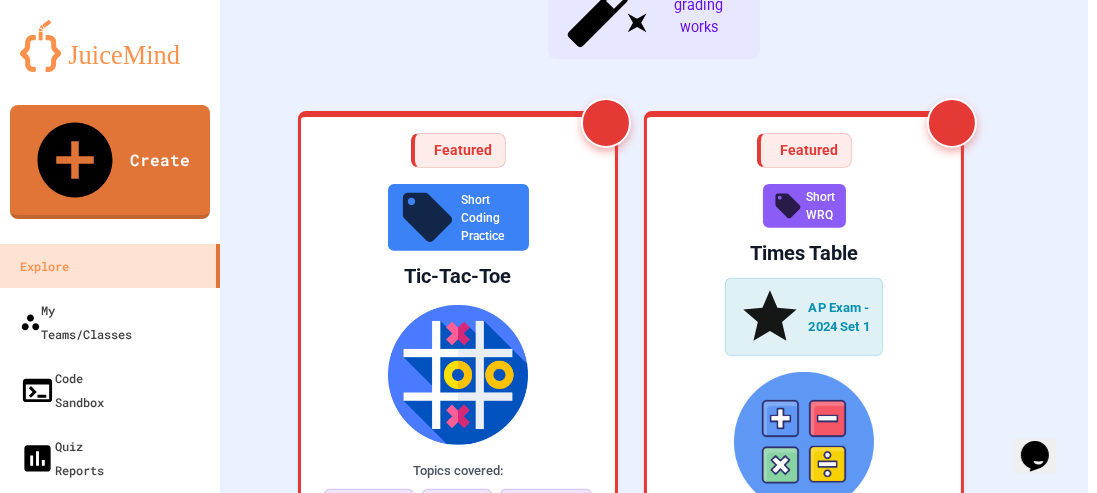 click 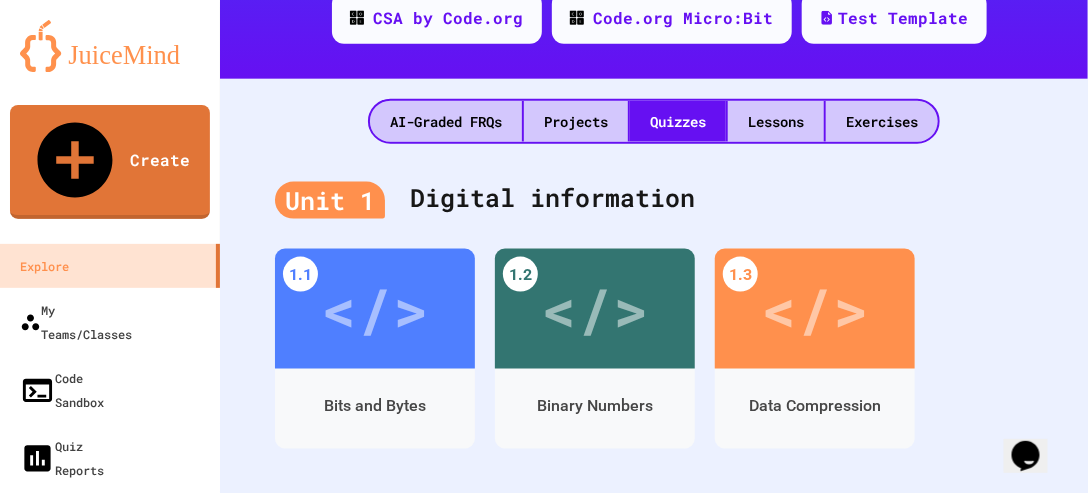 scroll, scrollTop: 558, scrollLeft: 0, axis: vertical 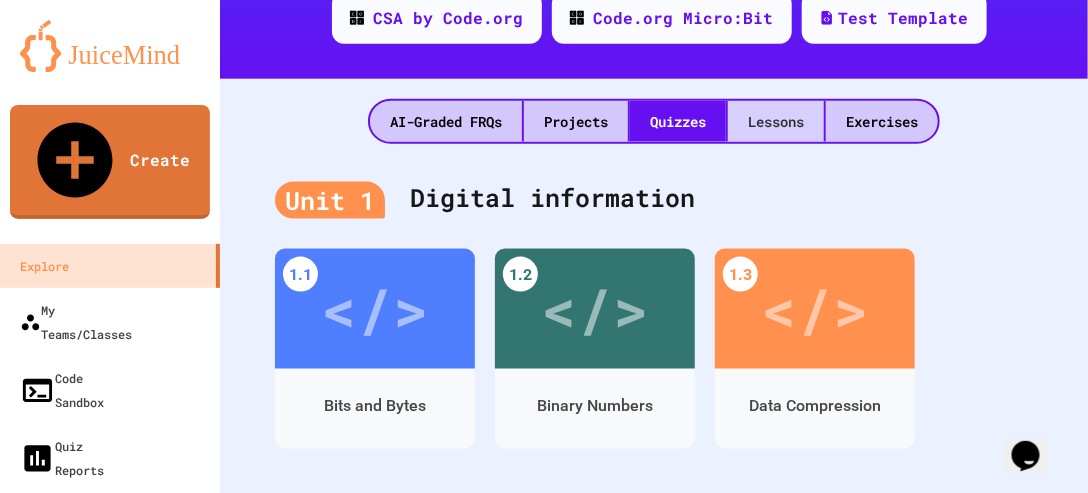 click on "Lessons" at bounding box center [776, 121] 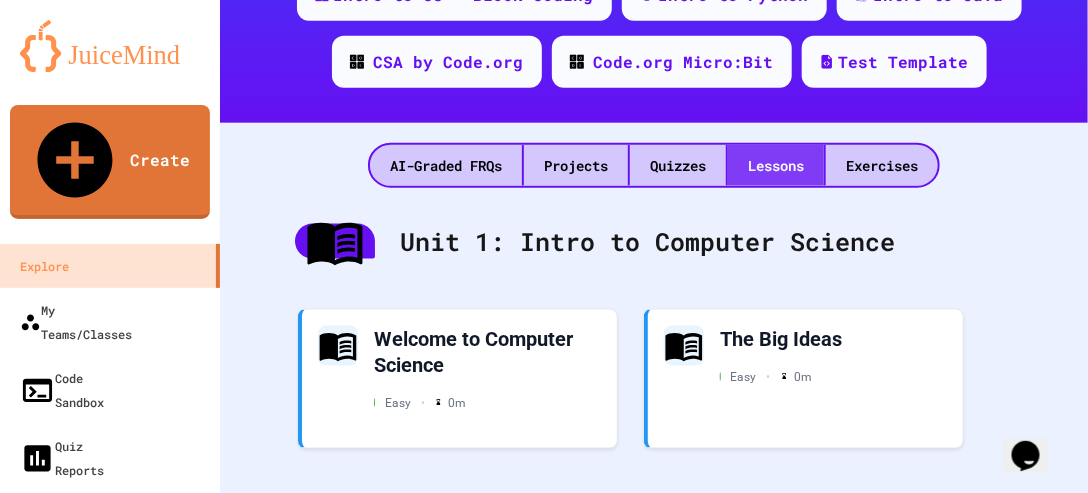 scroll, scrollTop: 513, scrollLeft: 0, axis: vertical 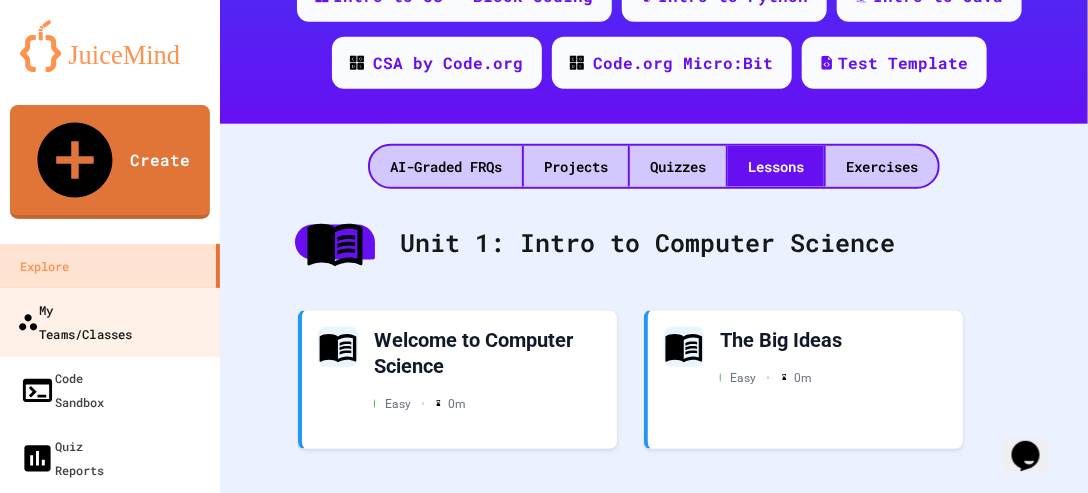 click on "My Teams/Classes" at bounding box center [74, 321] 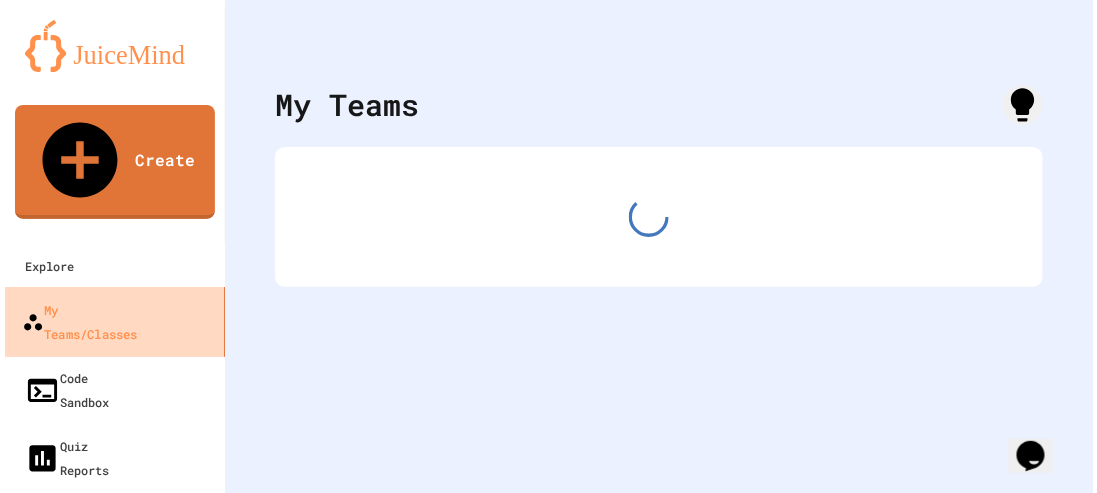 scroll, scrollTop: 0, scrollLeft: 0, axis: both 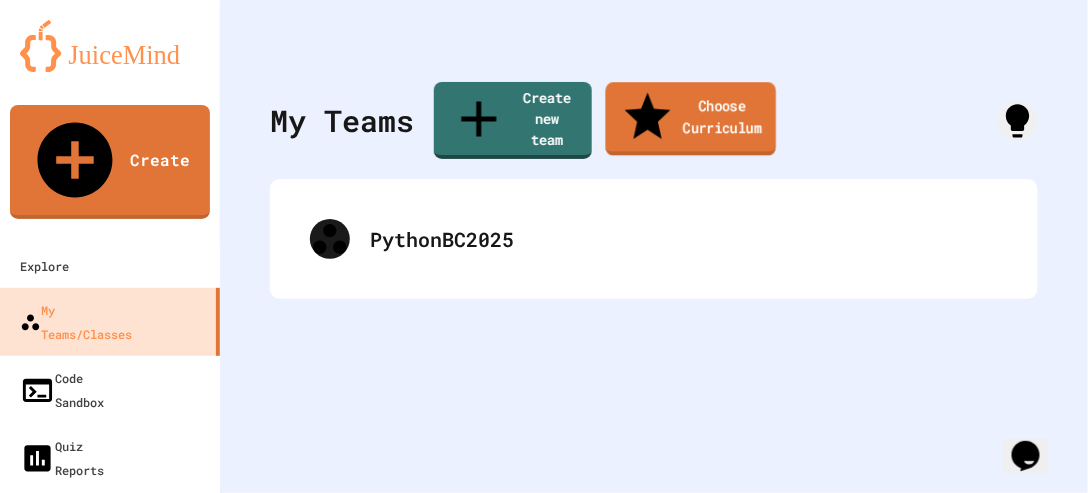 click on "Choose Curriculum" at bounding box center [691, 119] 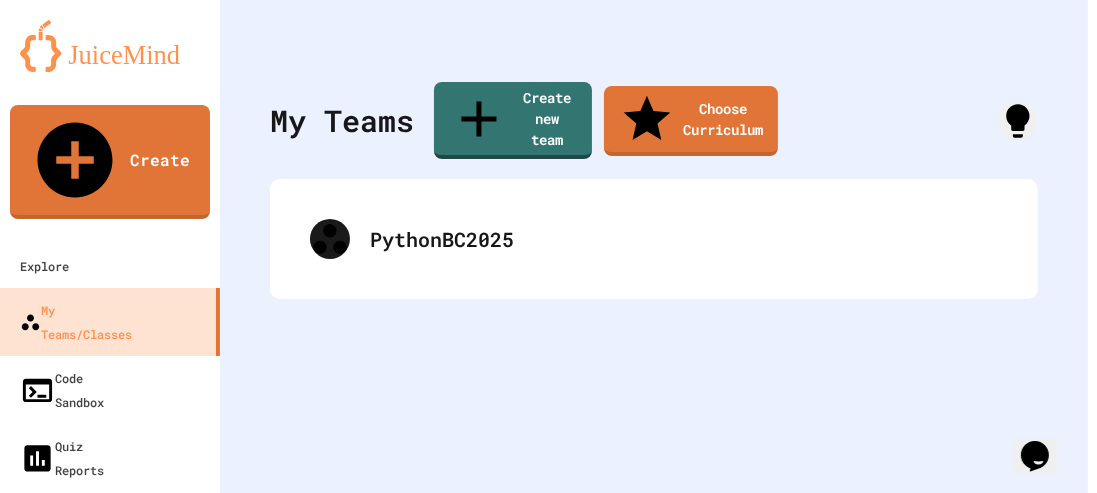 scroll, scrollTop: 274, scrollLeft: 0, axis: vertical 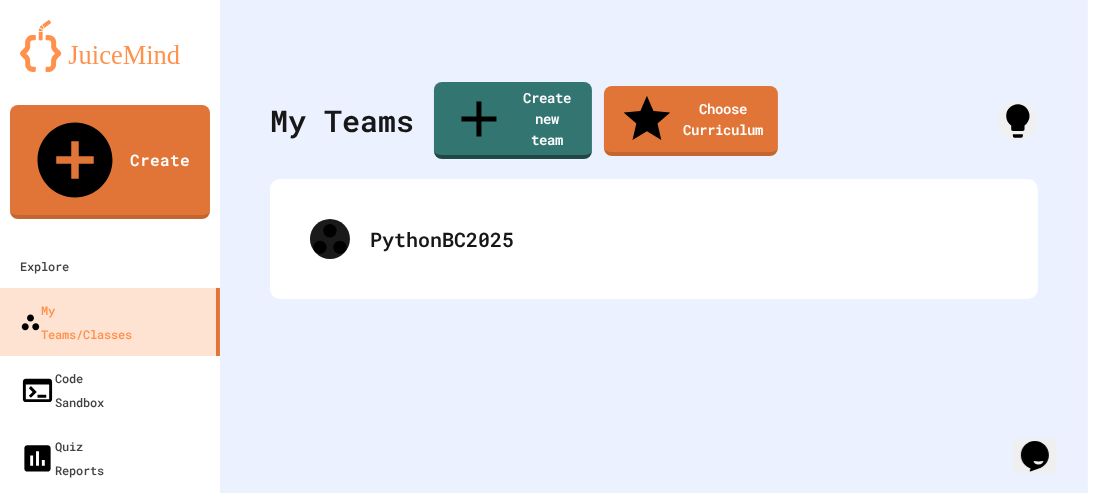 click at bounding box center (544, 4197) 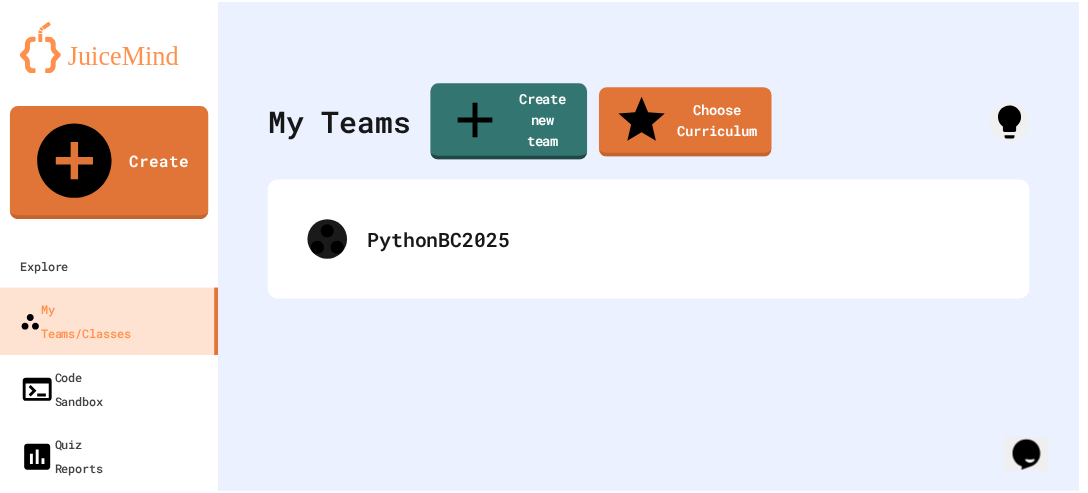 scroll, scrollTop: 0, scrollLeft: 0, axis: both 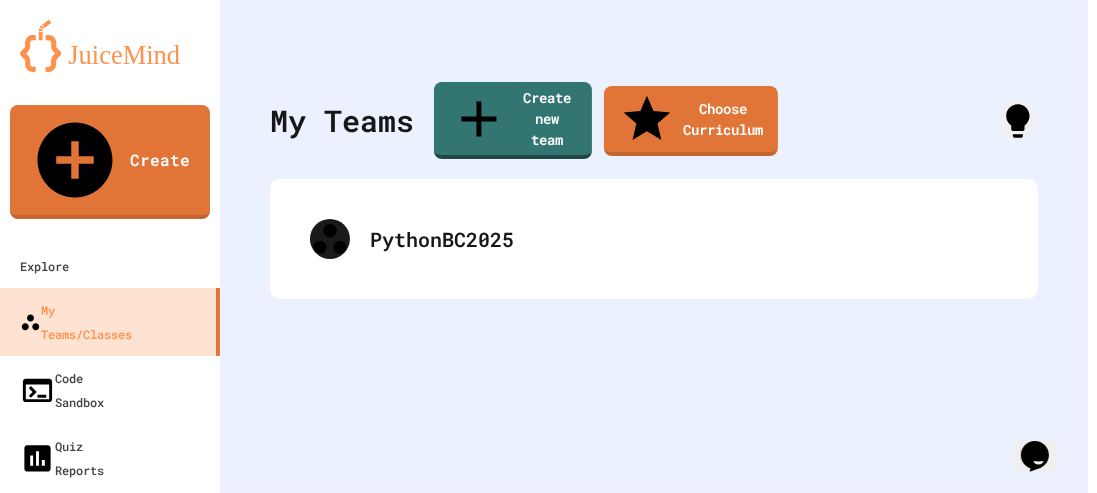 click at bounding box center [544, 3900] 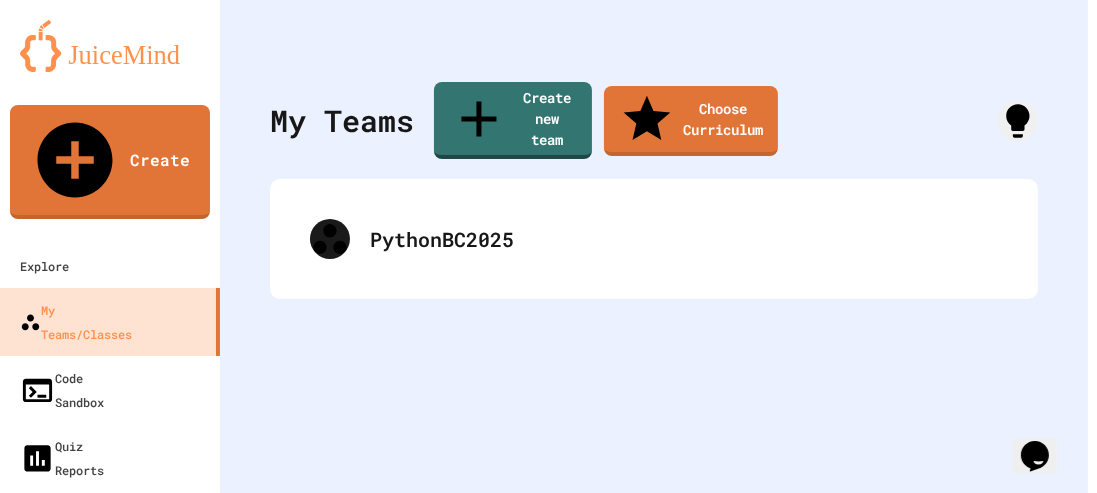 type on "*********" 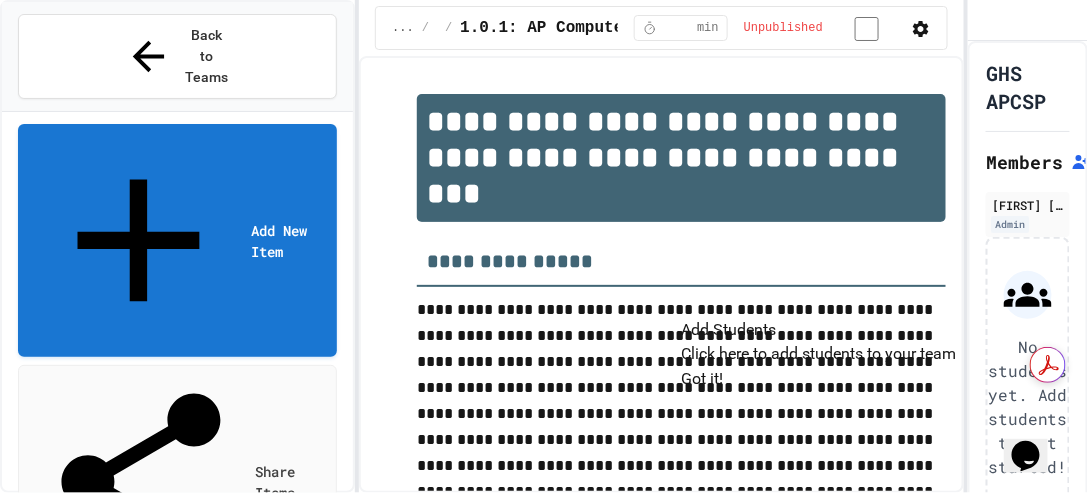 scroll, scrollTop: 0, scrollLeft: 0, axis: both 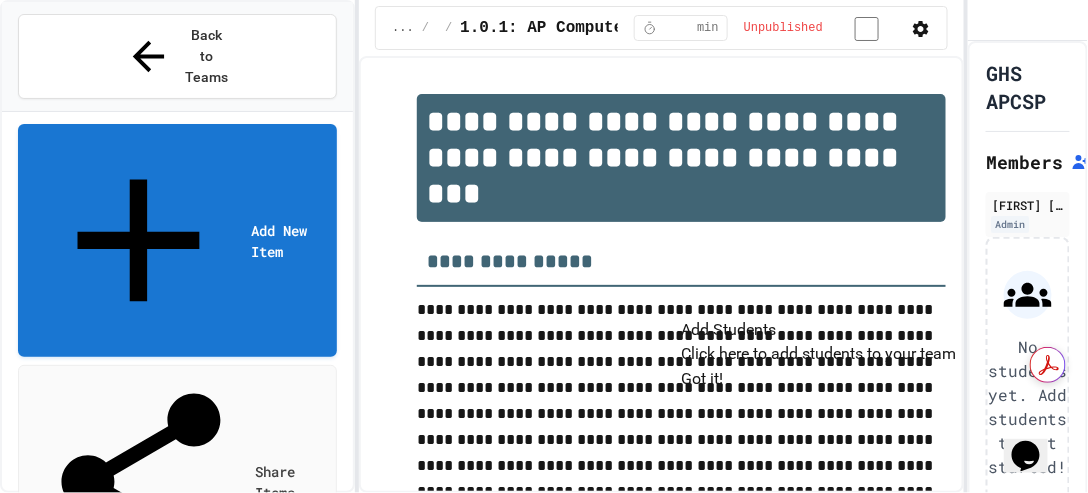click on "Got it!" at bounding box center (703, 378) 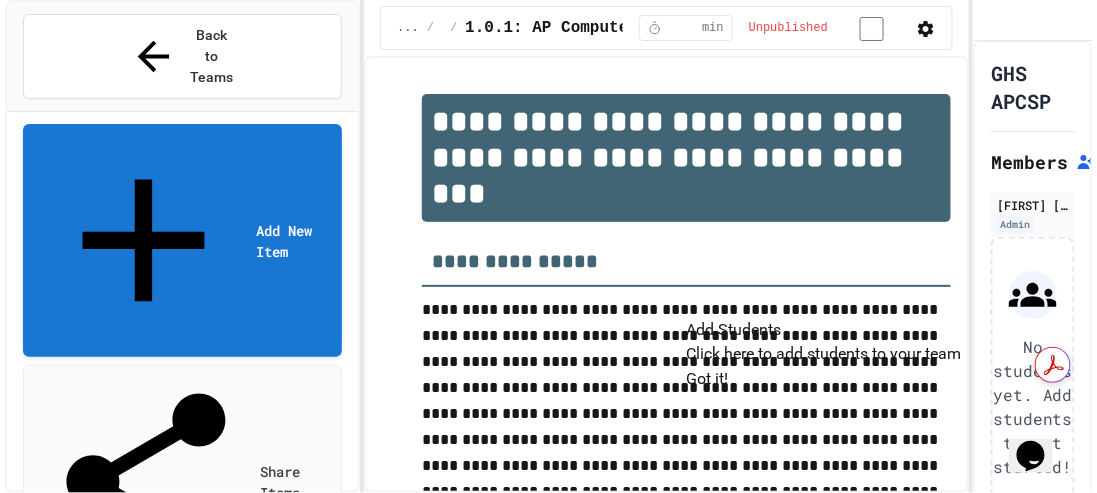 scroll, scrollTop: 0, scrollLeft: 0, axis: both 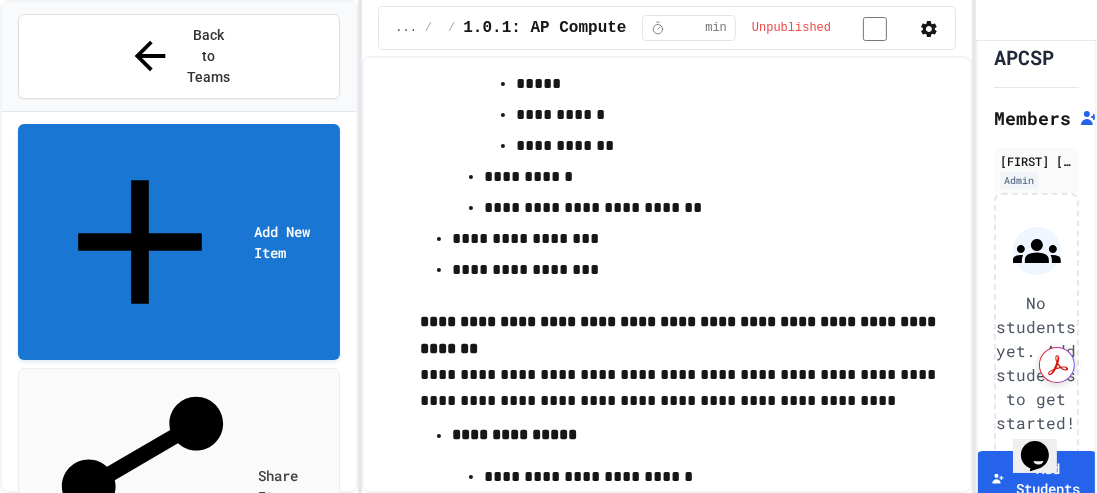 click 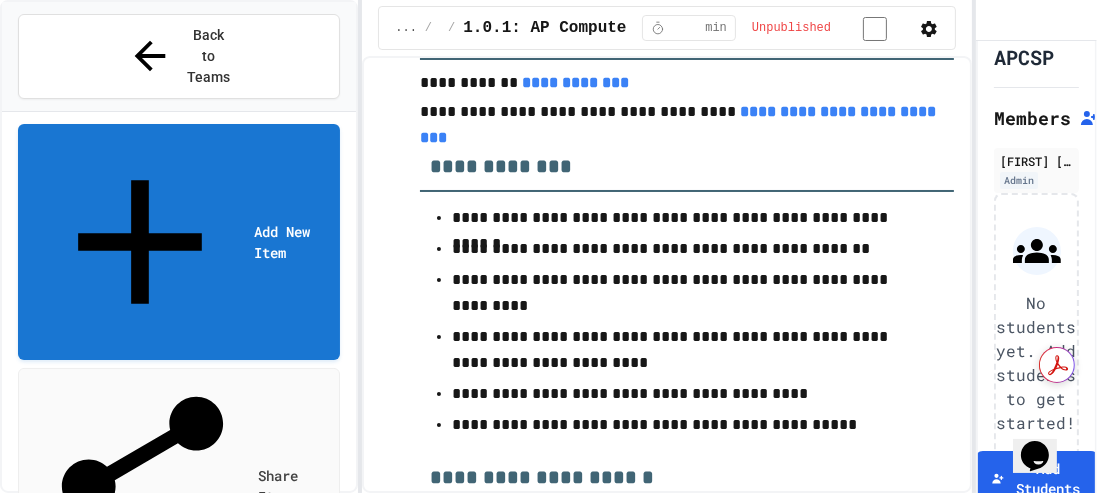 scroll, scrollTop: 689, scrollLeft: 0, axis: vertical 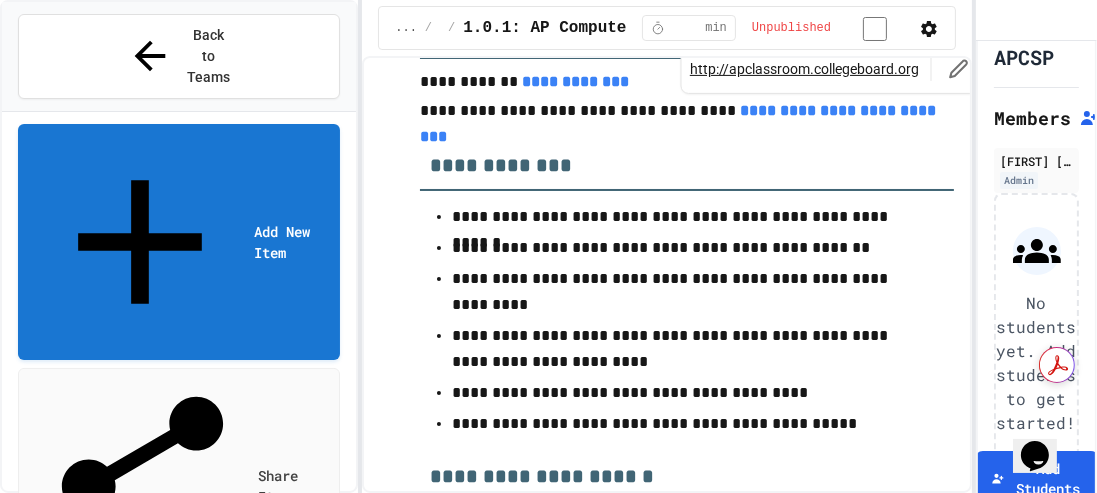 click on "**********" at bounding box center (680, 123) 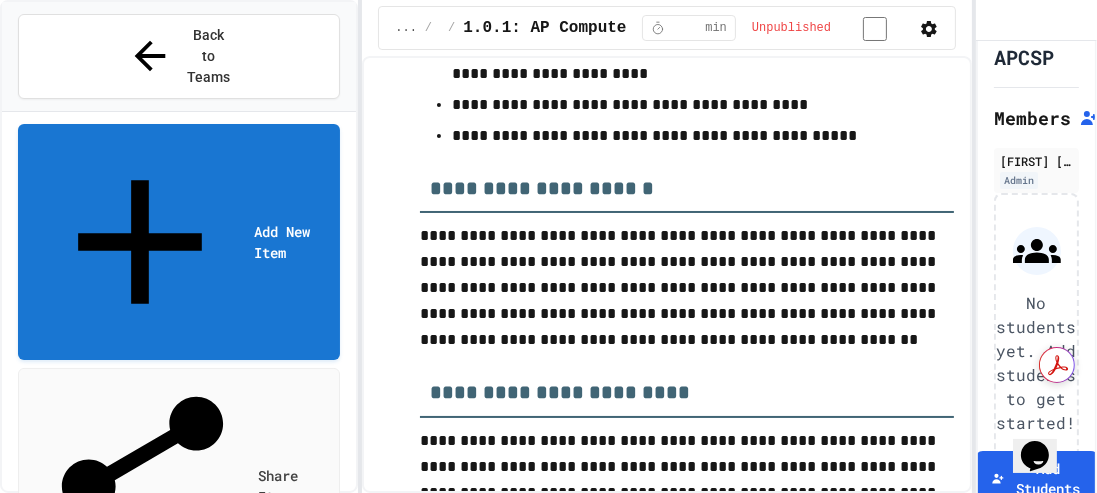 scroll, scrollTop: 978, scrollLeft: 0, axis: vertical 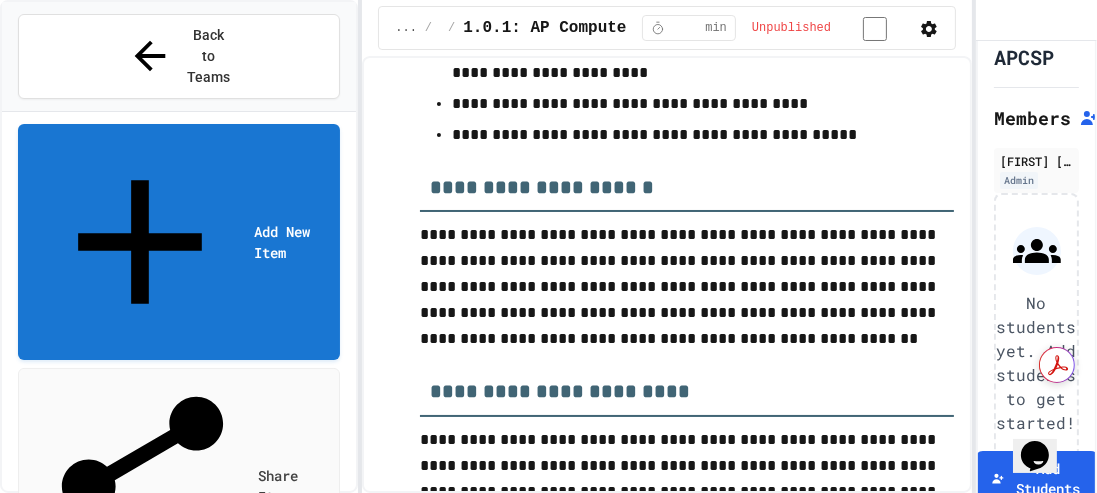 click on "1.1: Welcome to Computer Science" at bounding box center [199, 720] 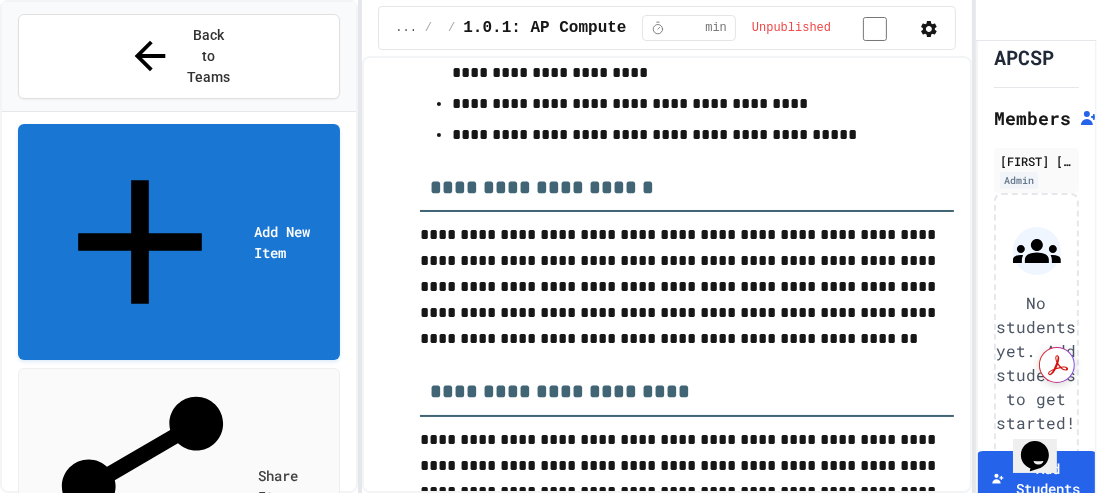 click 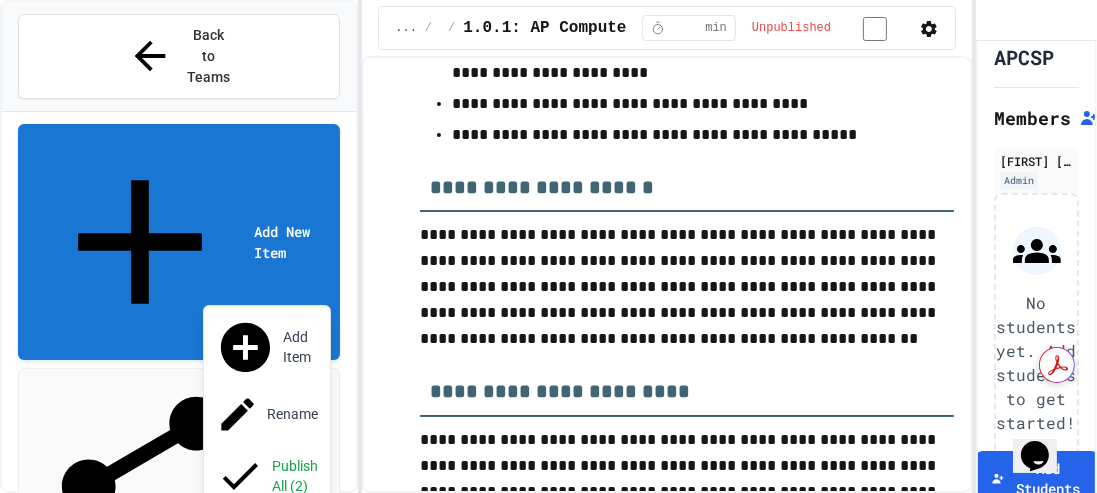 click at bounding box center [548, 246] 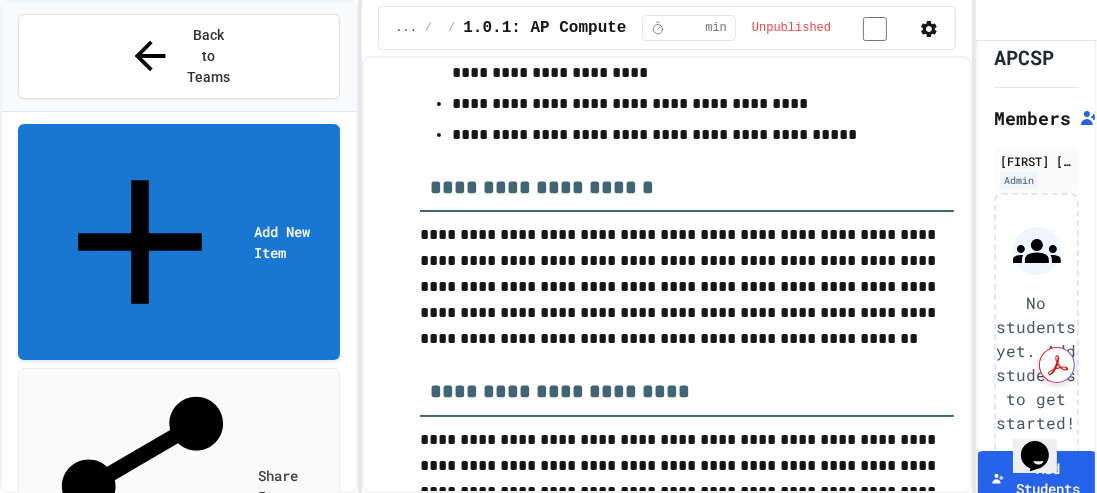click on "1.1: Welcome to Computer Science" at bounding box center (199, 720) 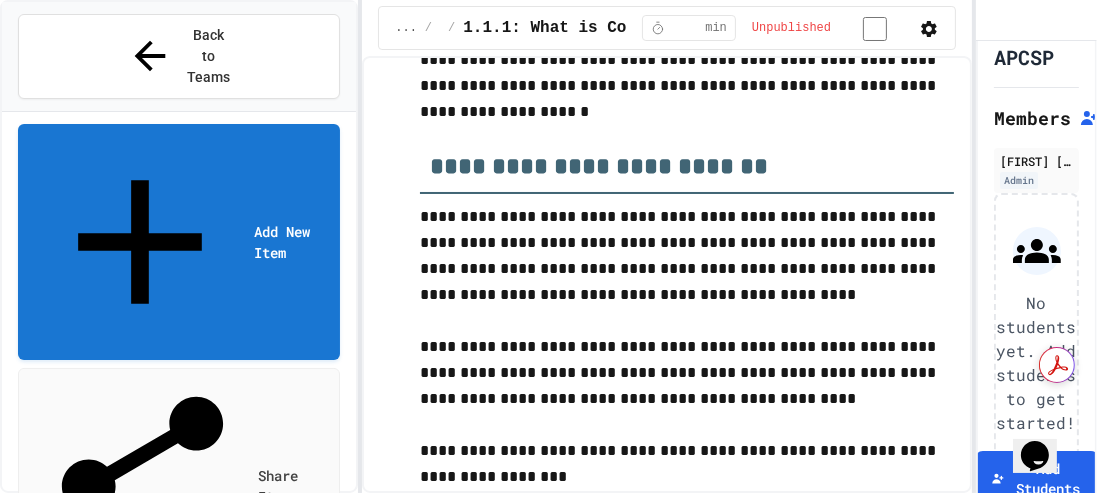 scroll, scrollTop: 0, scrollLeft: 0, axis: both 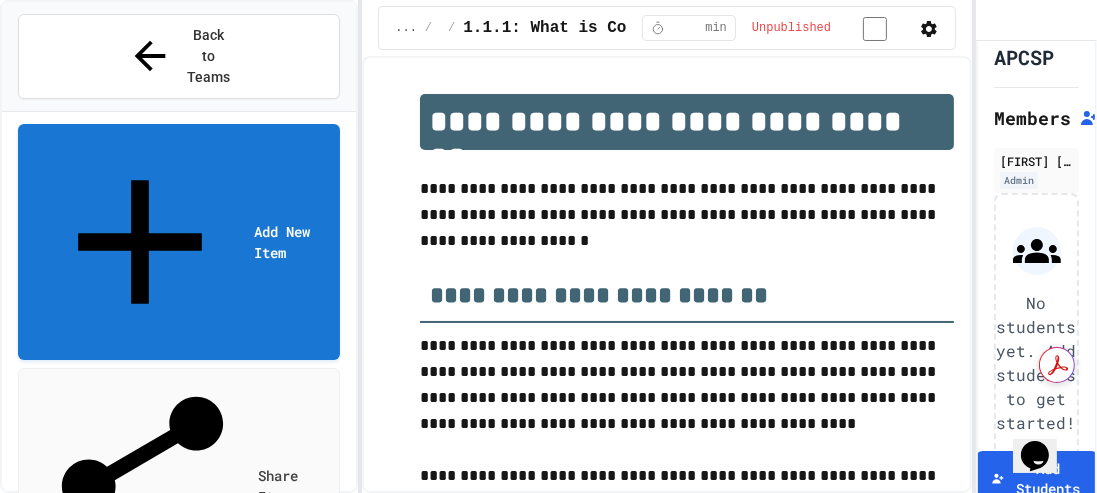click on "min" at bounding box center (716, 28) 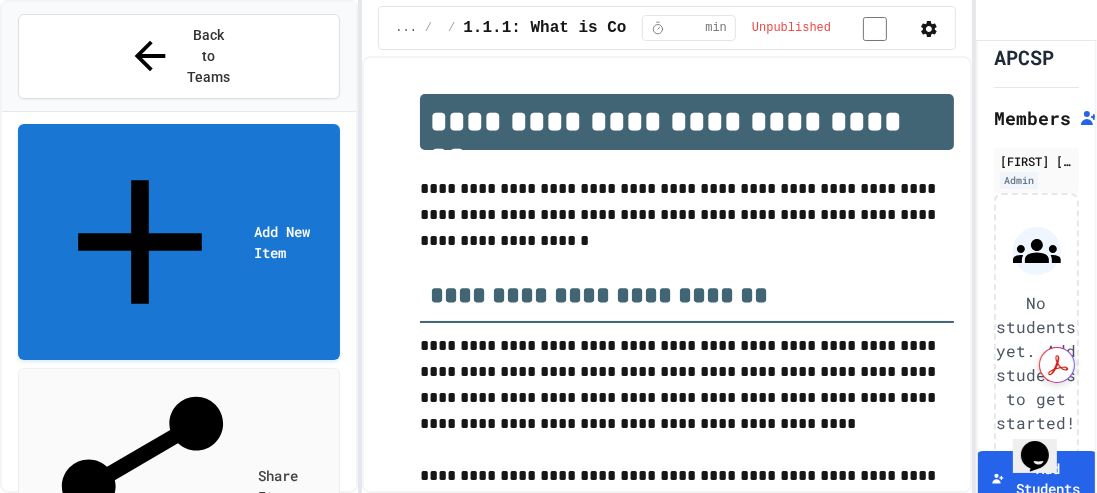 click at bounding box center (548, 495) 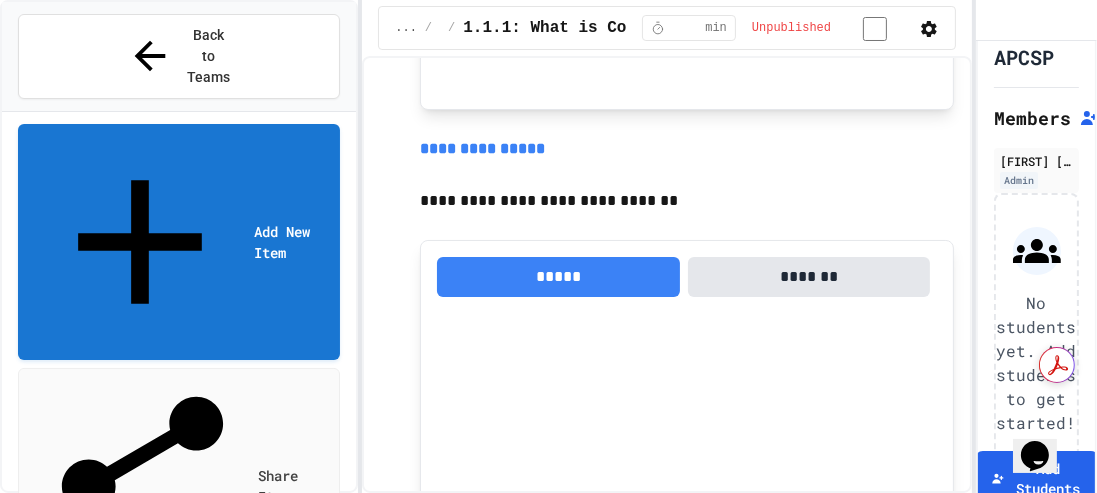 scroll, scrollTop: 1900, scrollLeft: 0, axis: vertical 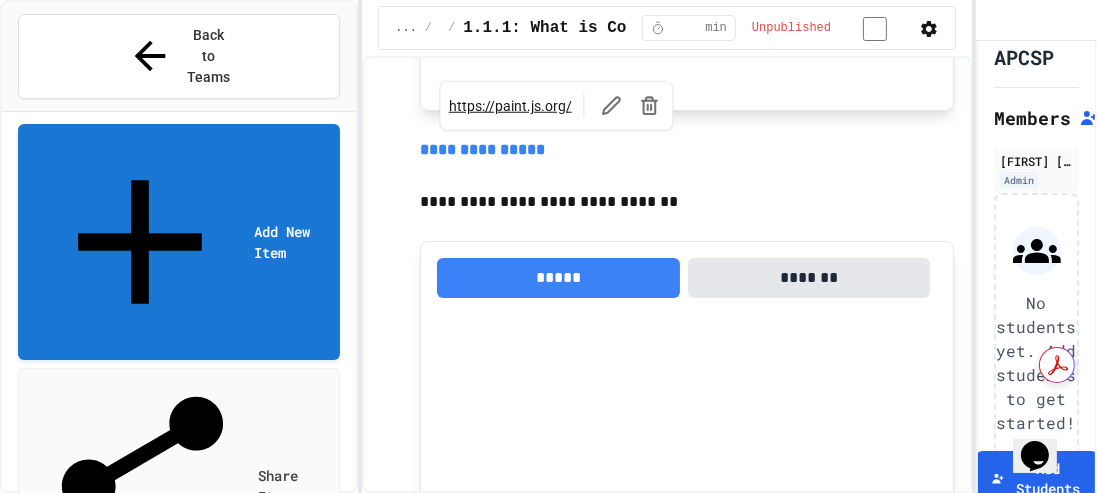 click on "**********" at bounding box center (482, 149) 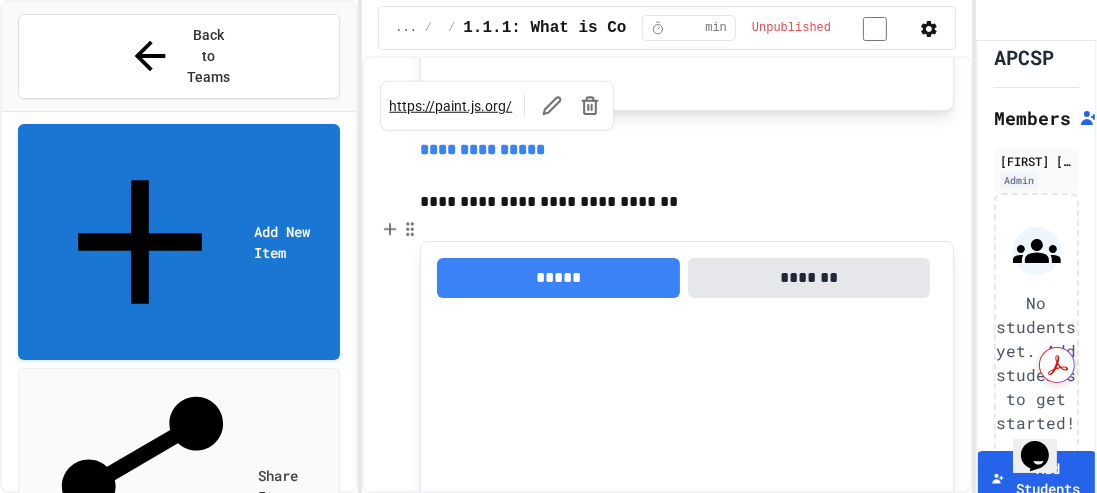 scroll, scrollTop: 1956, scrollLeft: 0, axis: vertical 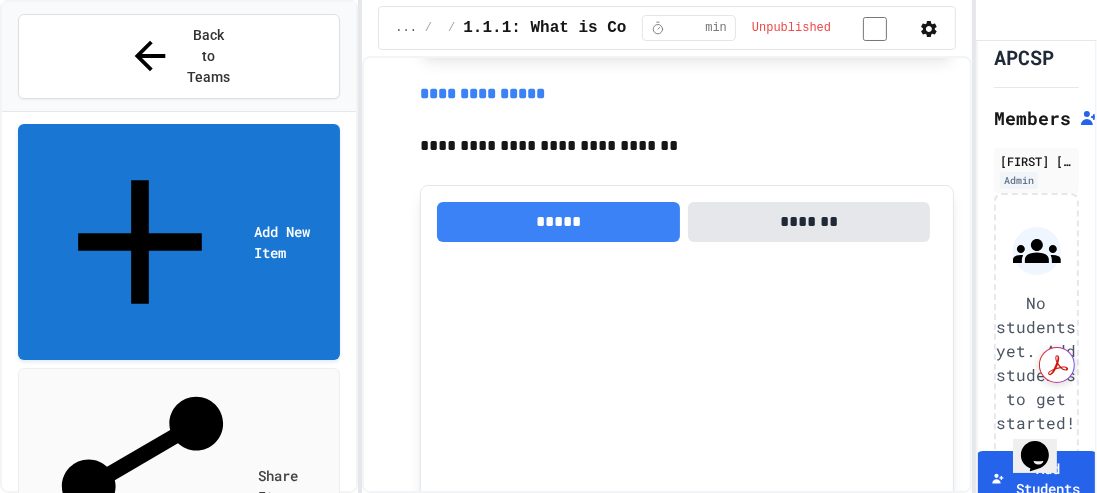 click on "*****" at bounding box center [558, 222] 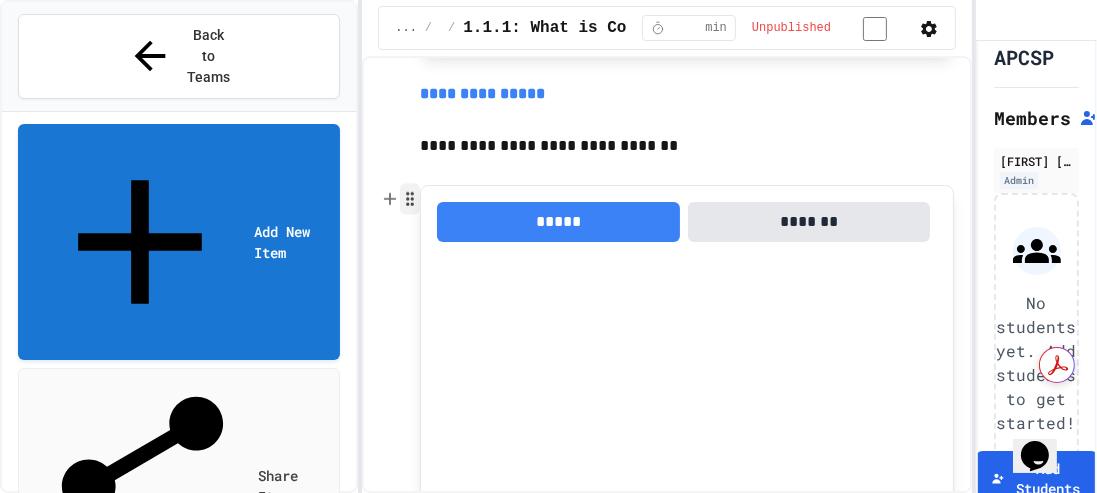 click 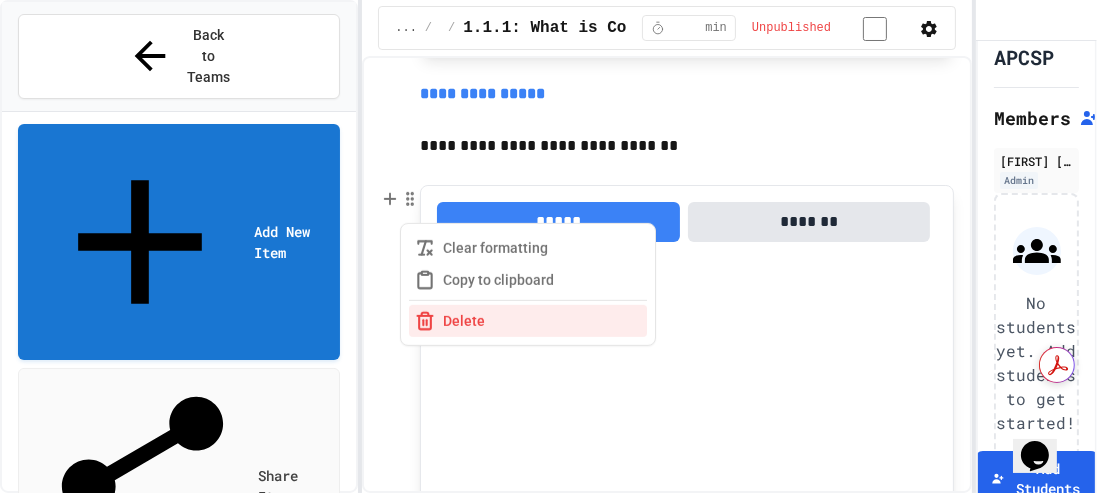click on "**********" at bounding box center [667, 2804] 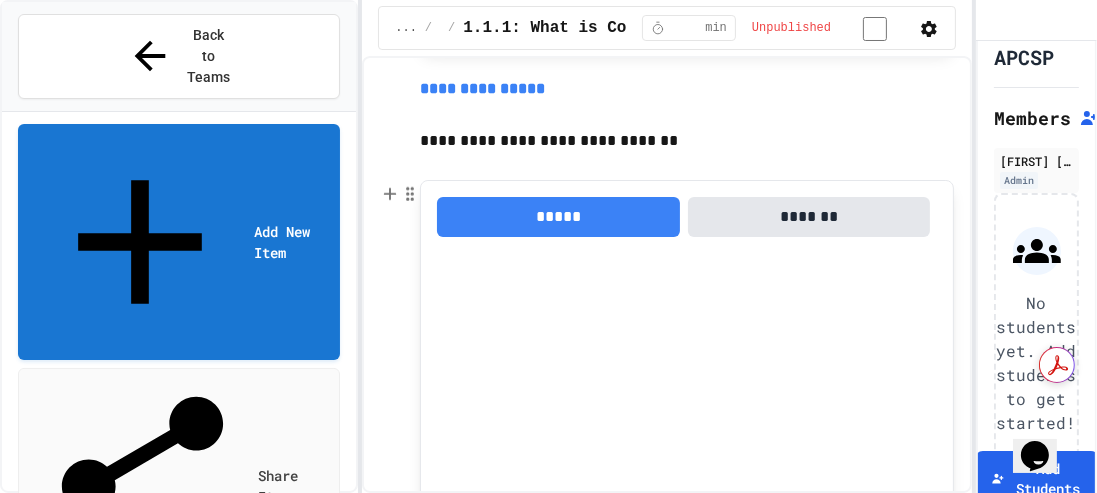scroll, scrollTop: 1961, scrollLeft: 0, axis: vertical 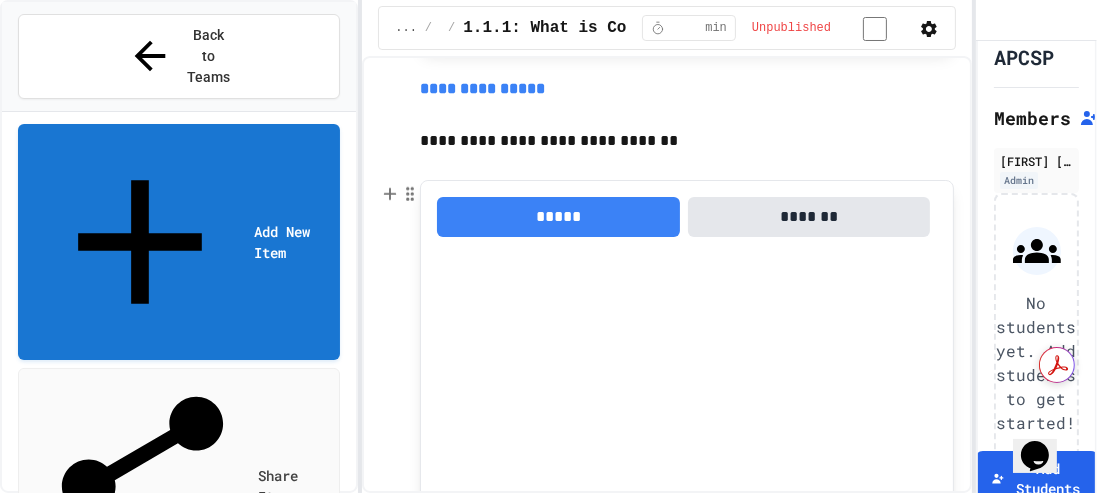 click on "*******" at bounding box center (809, 217) 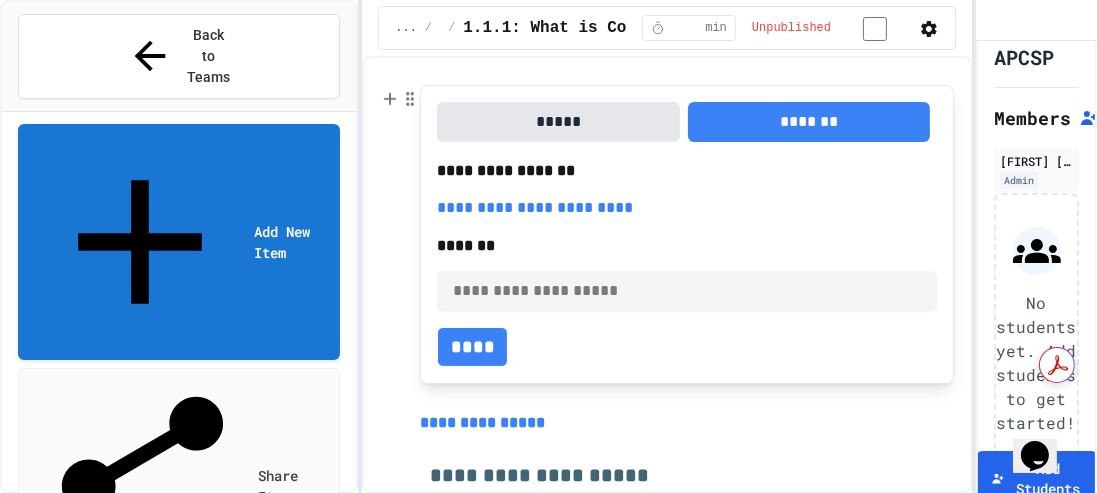 scroll, scrollTop: 2056, scrollLeft: 0, axis: vertical 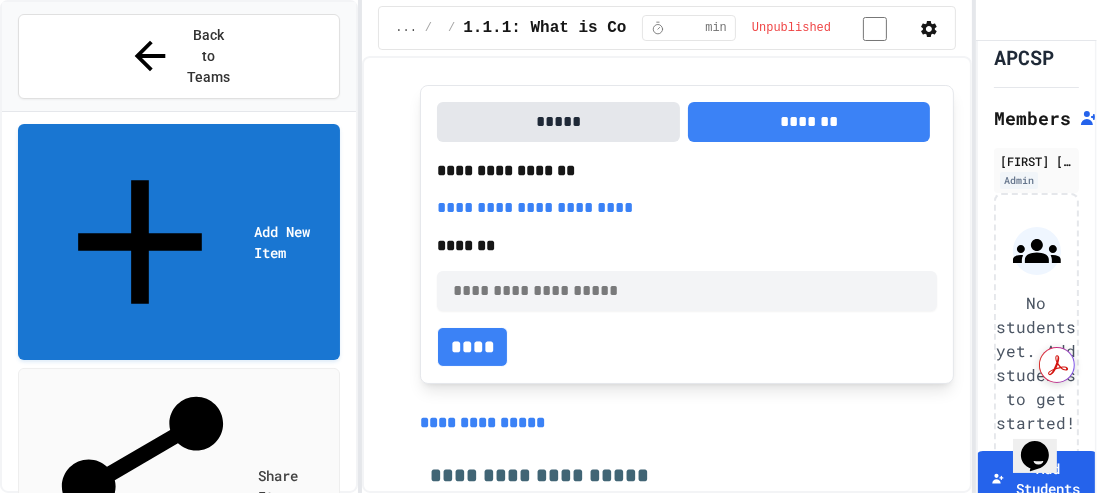 click on "**********" at bounding box center (535, 207) 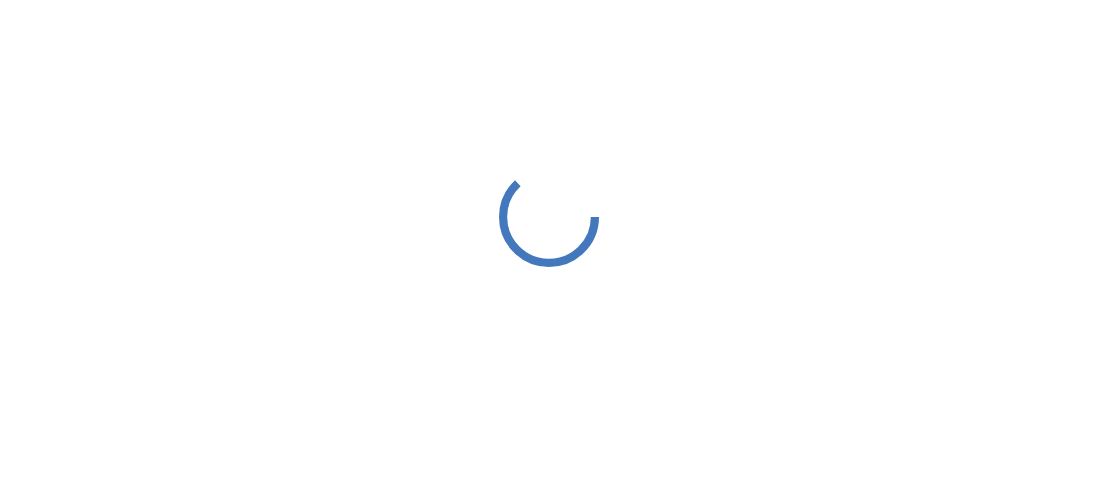 scroll, scrollTop: 0, scrollLeft: 0, axis: both 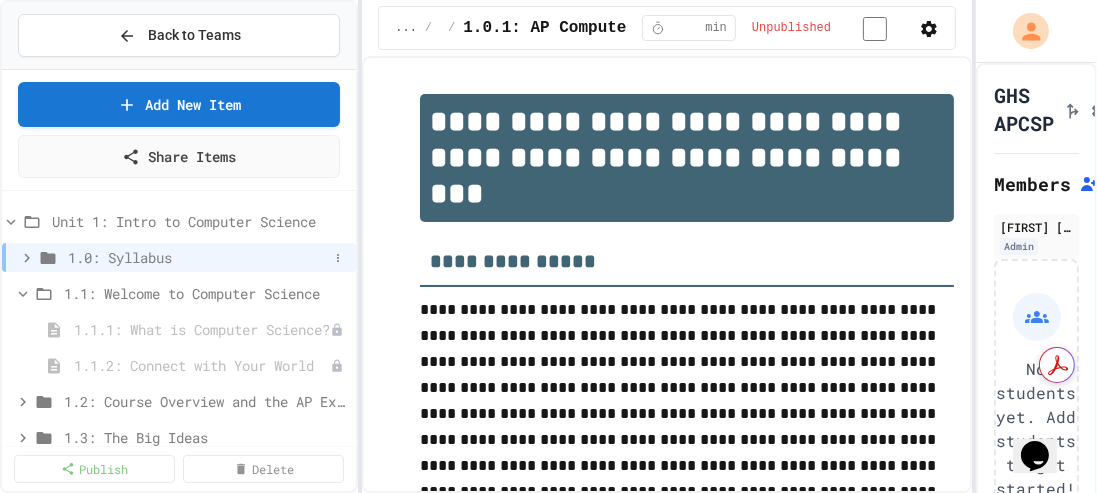 click on "1.0: Syllabus" at bounding box center (198, 257) 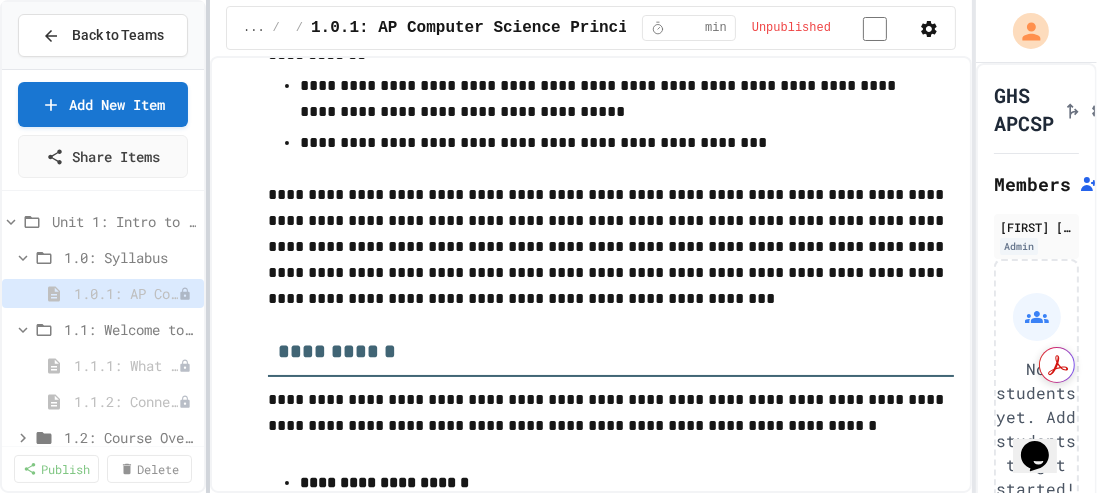 scroll, scrollTop: 1882, scrollLeft: 0, axis: vertical 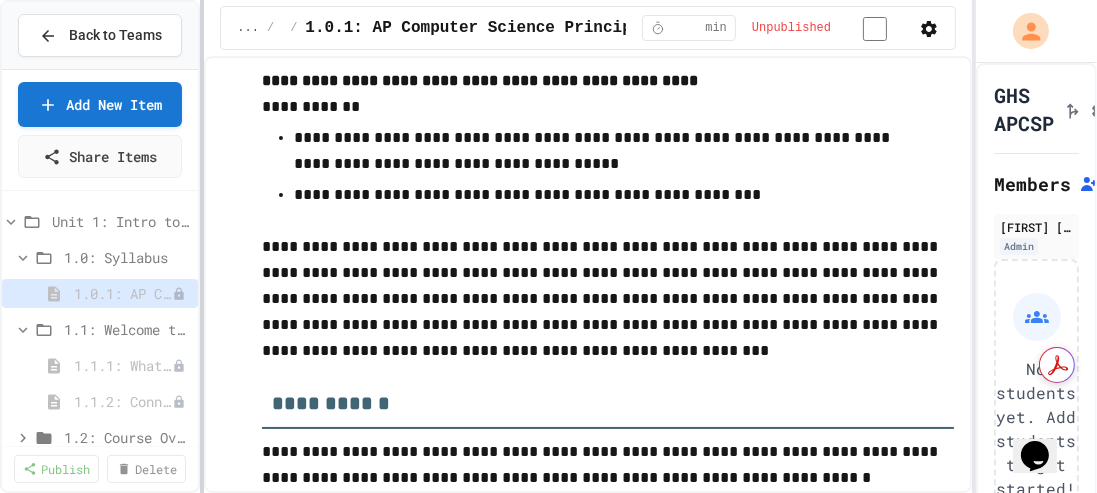 click on "**********" at bounding box center [548, 246] 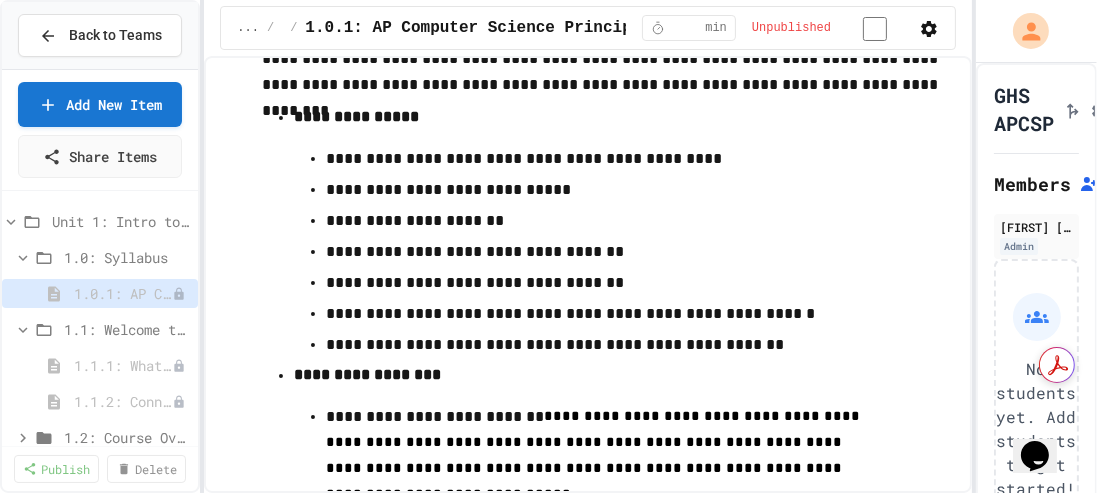 scroll, scrollTop: 9531, scrollLeft: 0, axis: vertical 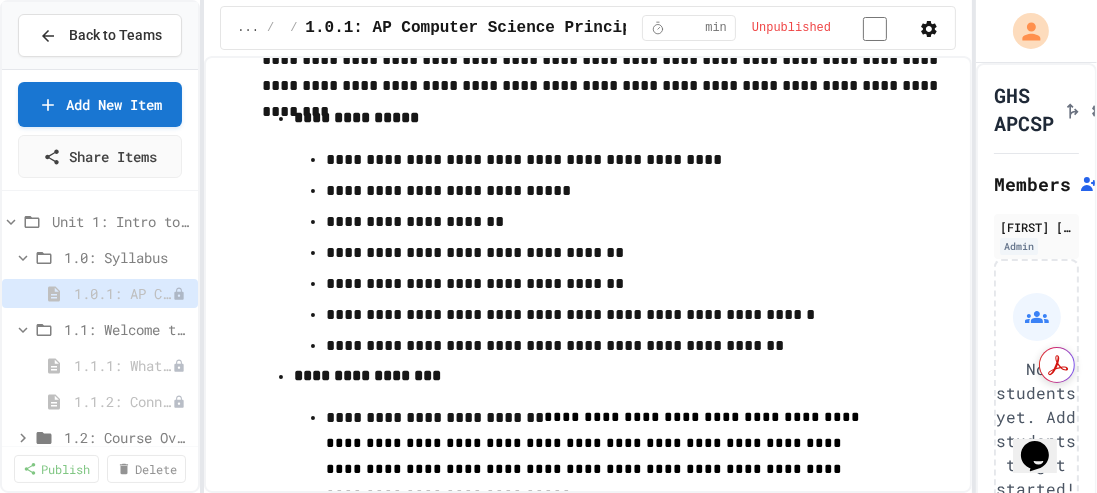 click on "**********" at bounding box center [608, 118] 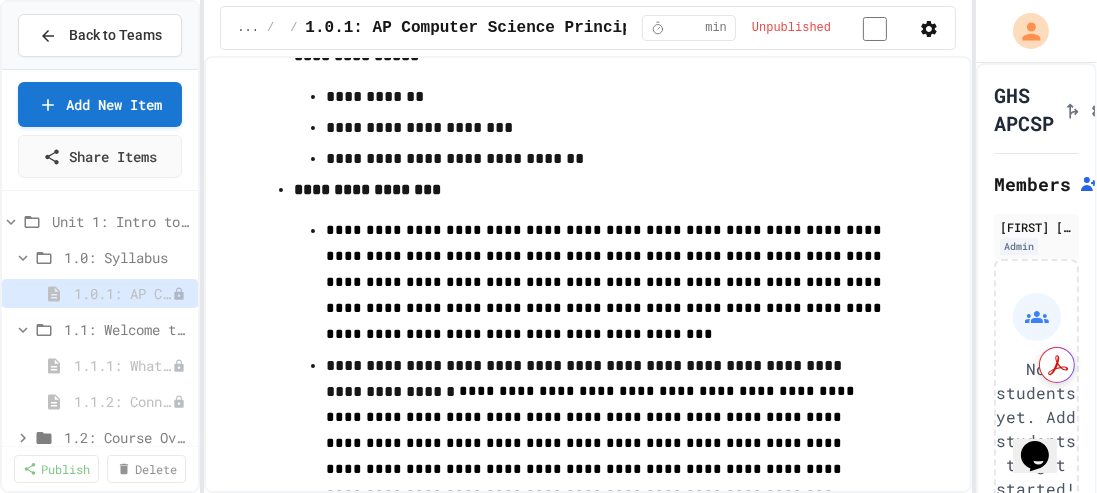 scroll, scrollTop: 12021, scrollLeft: 0, axis: vertical 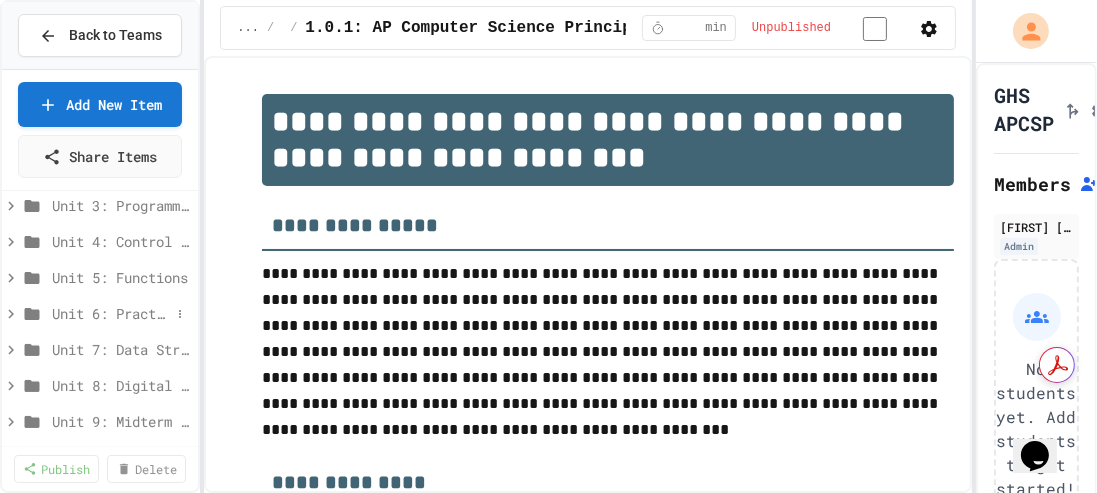 click 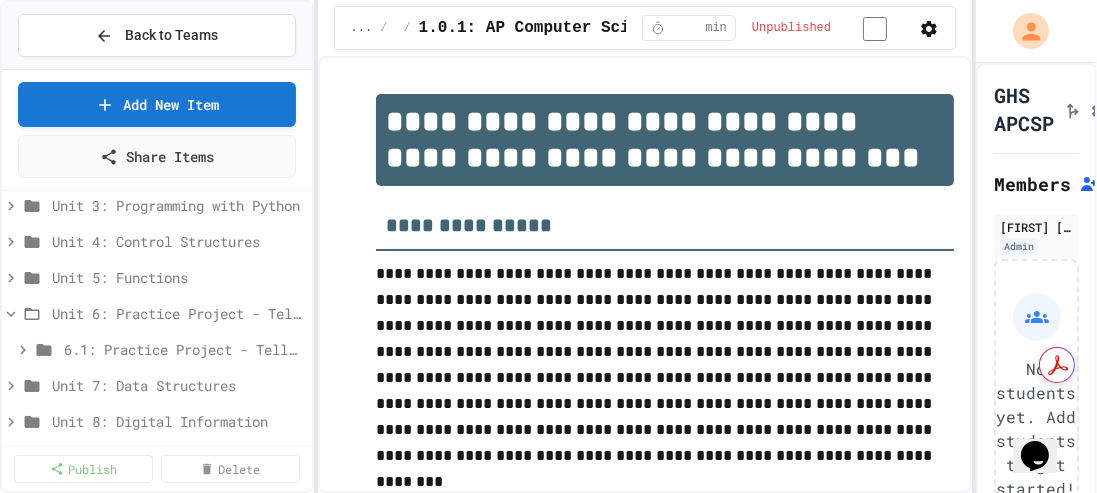 click on "**********" at bounding box center [548, 246] 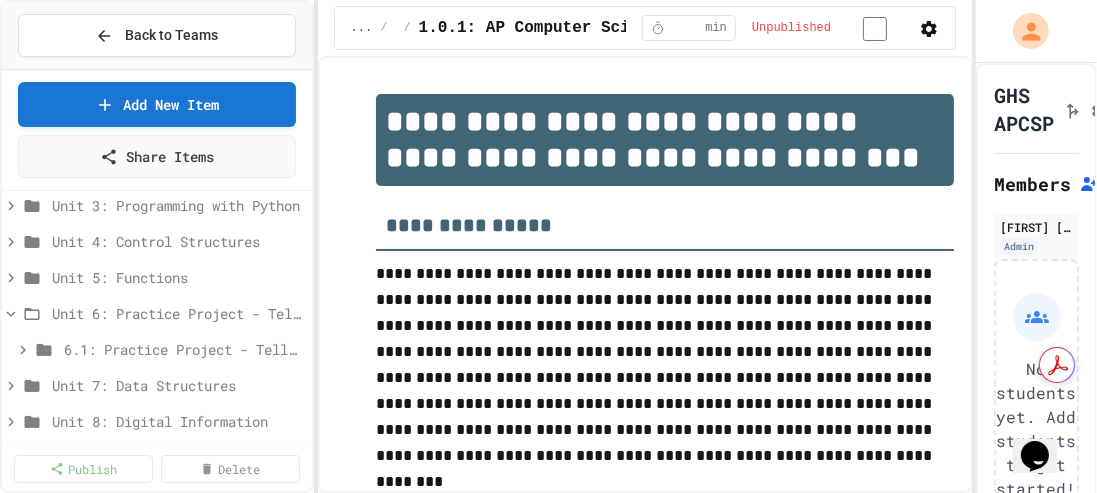 click at bounding box center [548, 495] 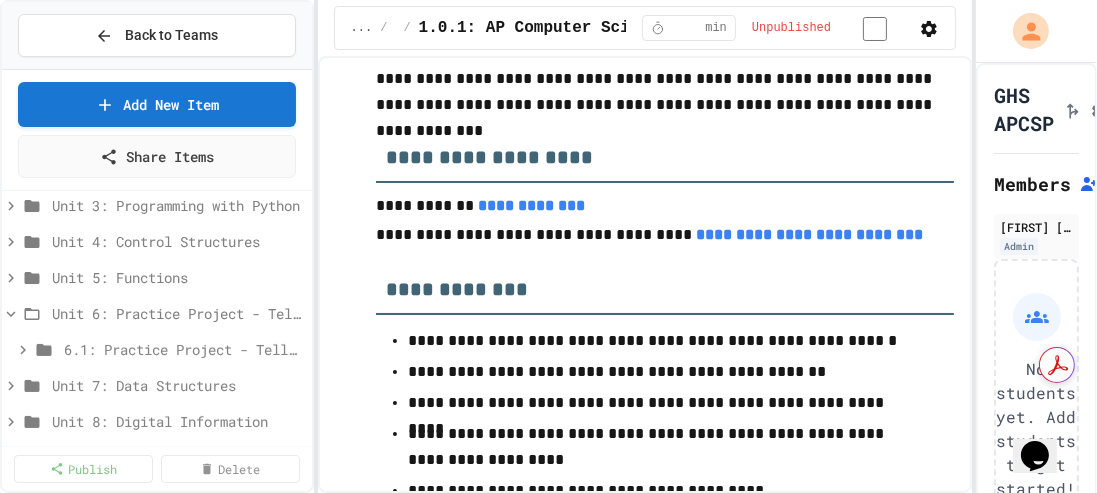 scroll, scrollTop: 477, scrollLeft: 0, axis: vertical 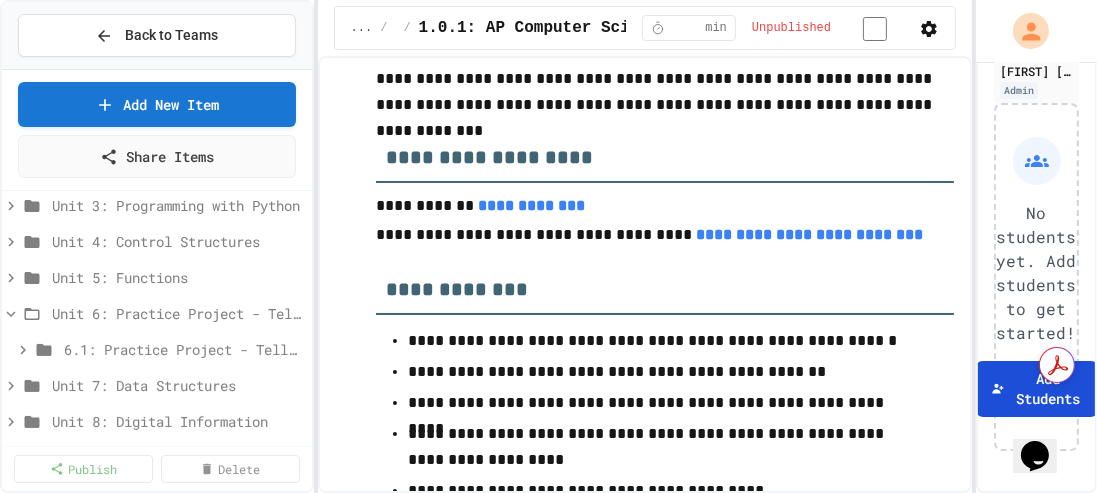 click on "Add Students" at bounding box center (1037, 389) 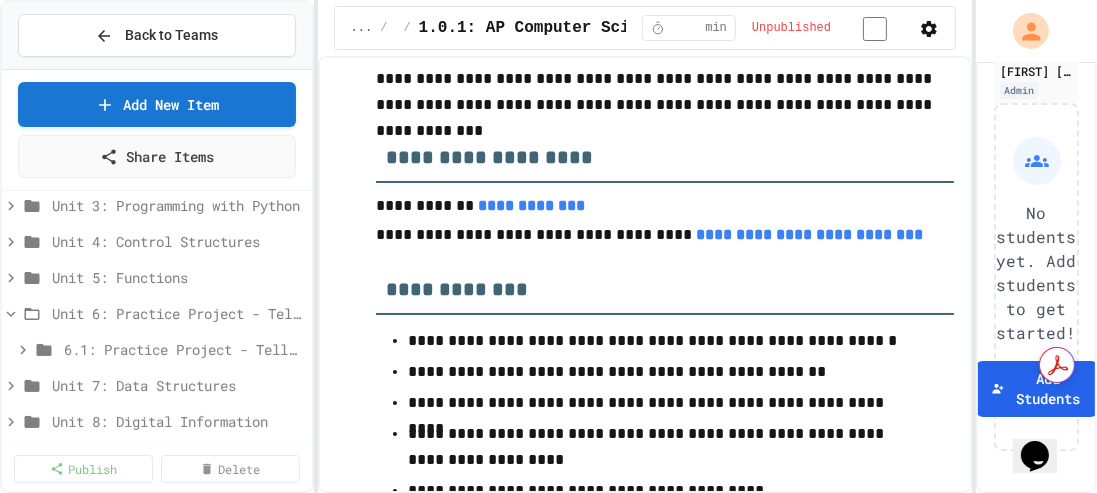 click 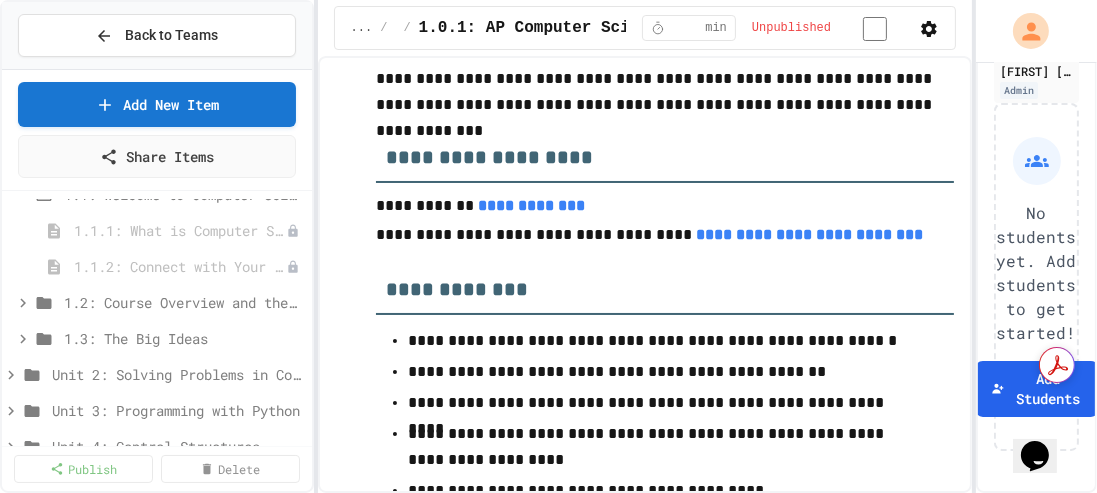 scroll, scrollTop: 134, scrollLeft: 0, axis: vertical 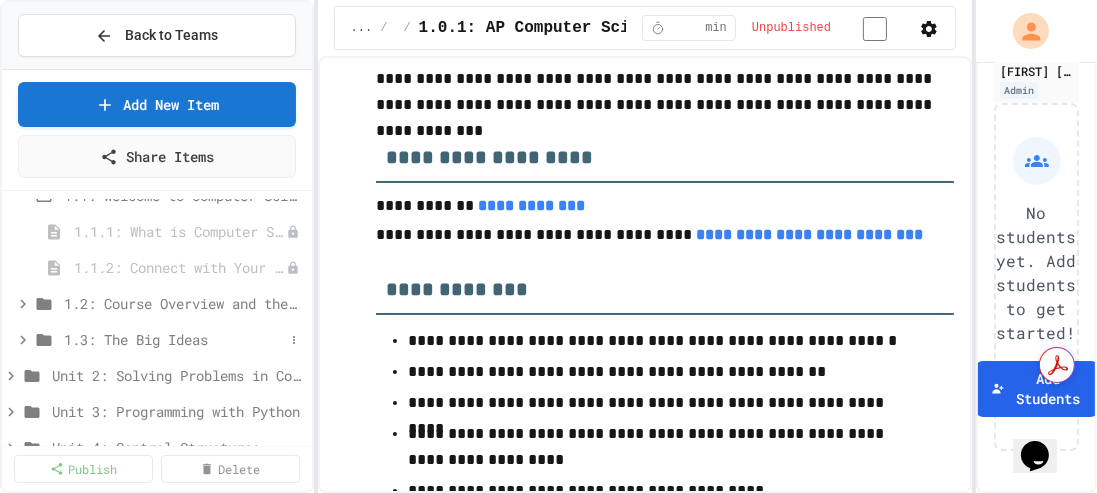 click 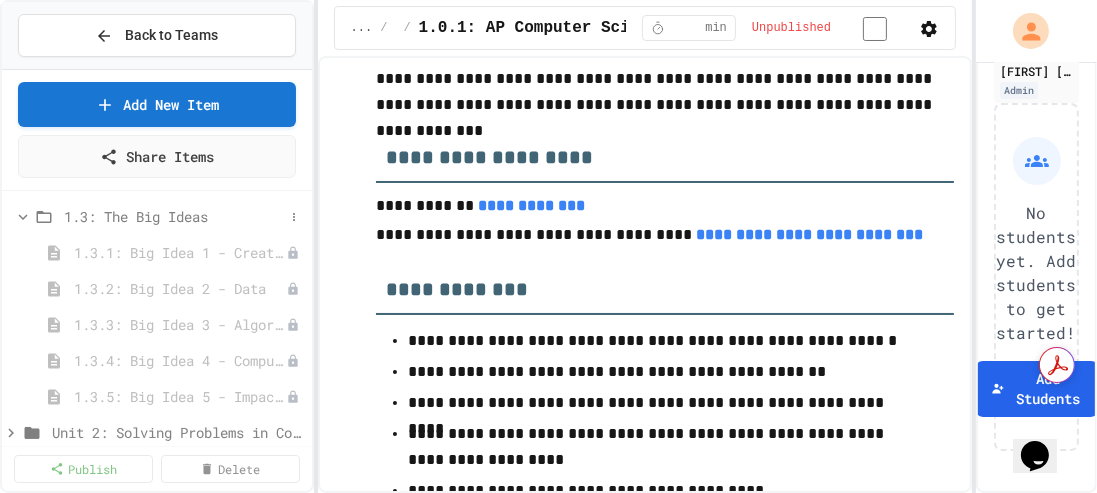 scroll, scrollTop: 297, scrollLeft: 0, axis: vertical 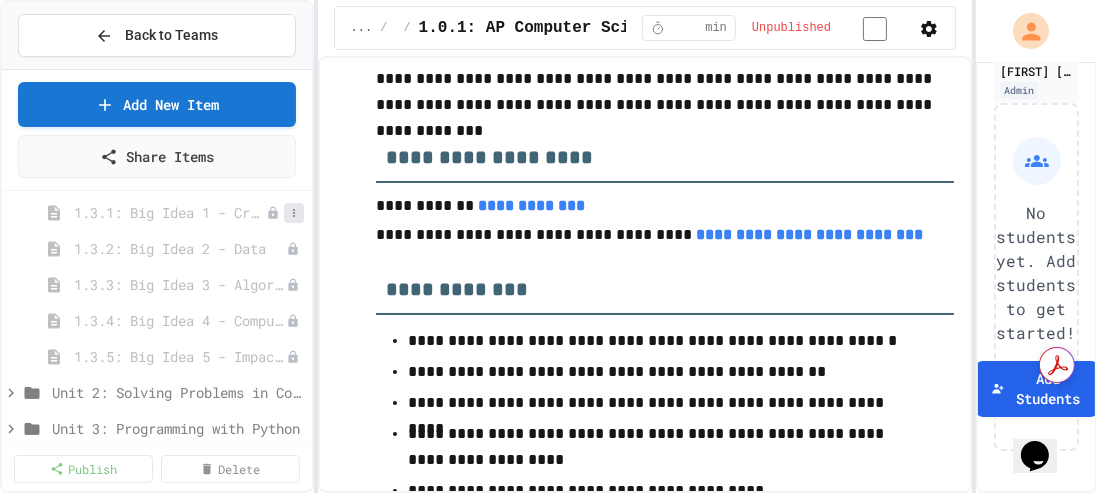 click 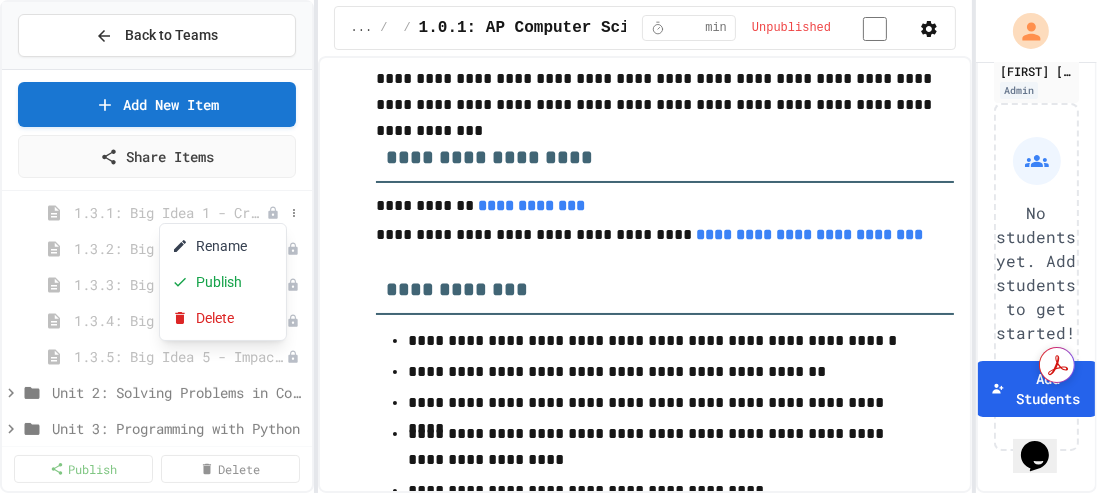 click at bounding box center (548, 246) 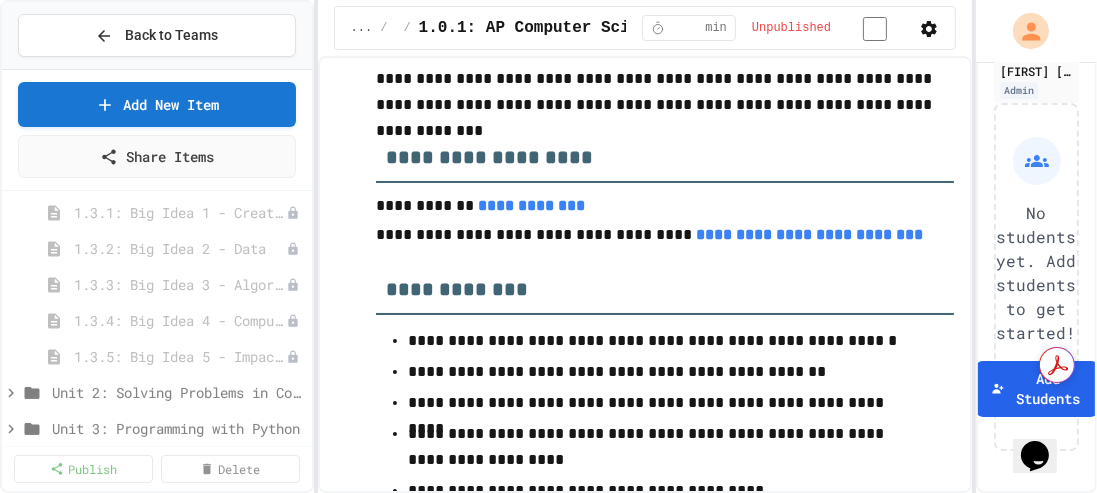 click on "1.3.3: Big Idea 3 - Algorithms and Programming" at bounding box center (180, 284) 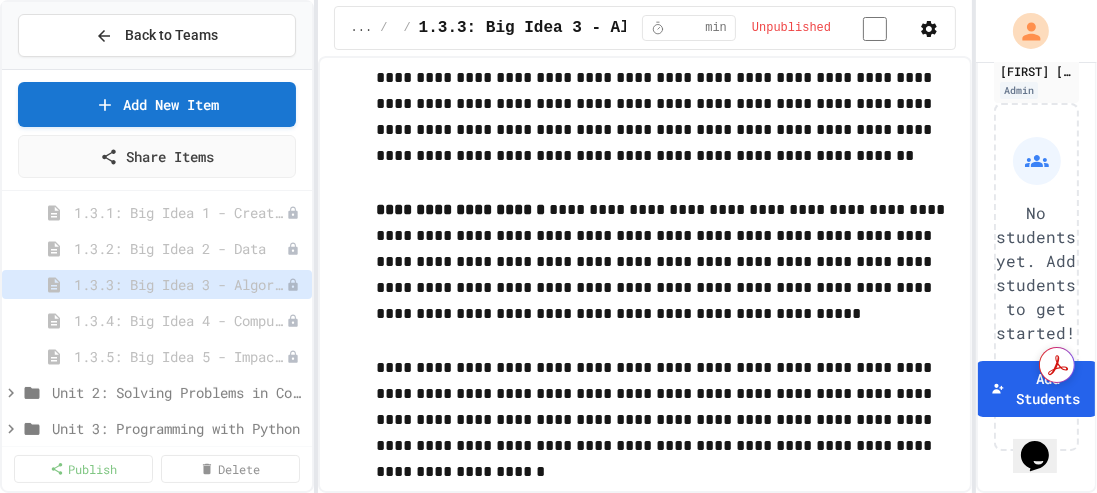 scroll, scrollTop: 490, scrollLeft: 0, axis: vertical 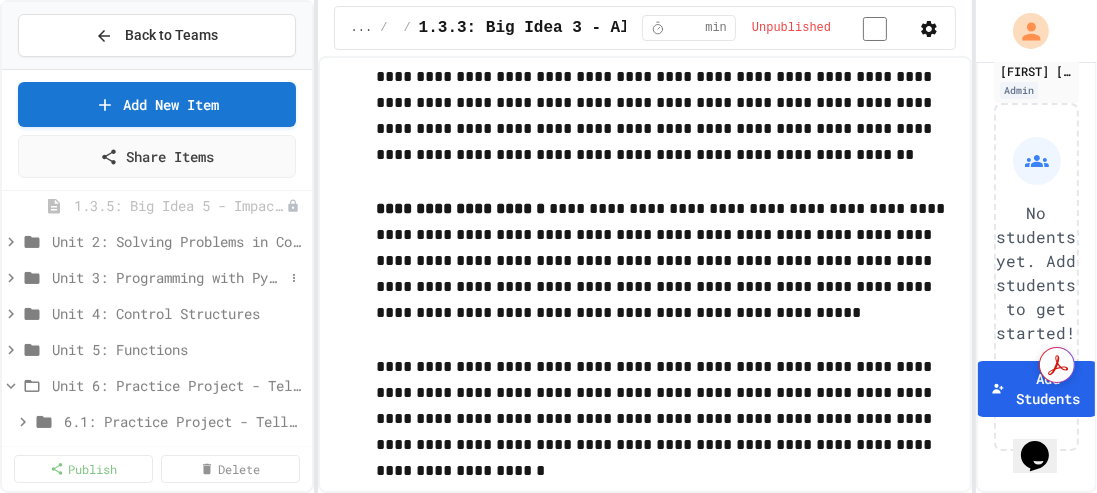 click on "Unit 3: Programming with Python" at bounding box center (168, 277) 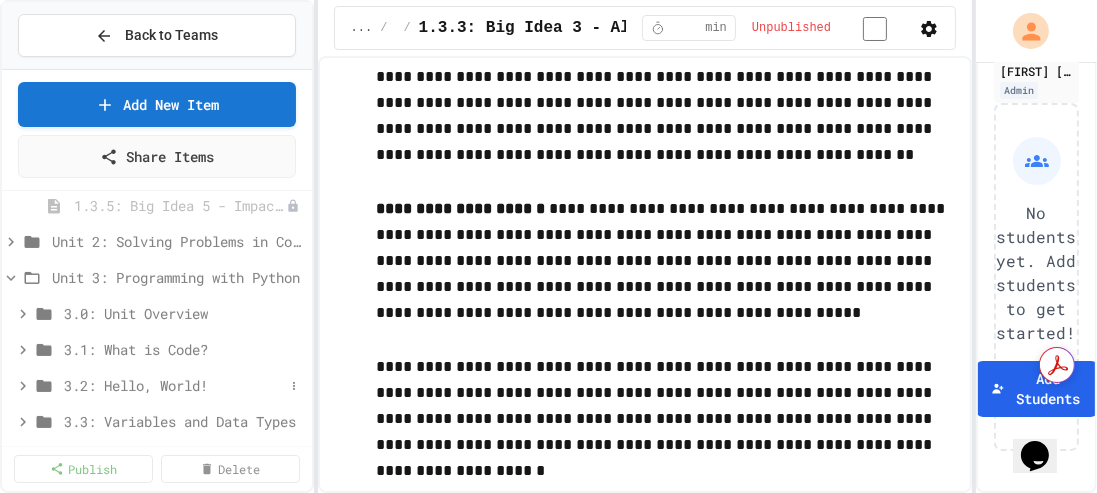 click on "3.2: Hello, World!" at bounding box center [174, 385] 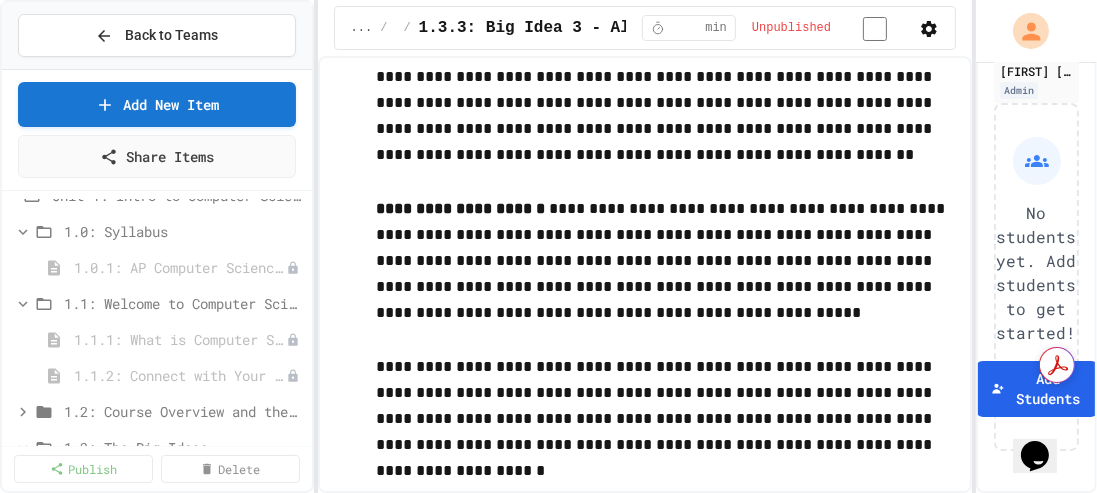 scroll, scrollTop: 0, scrollLeft: 0, axis: both 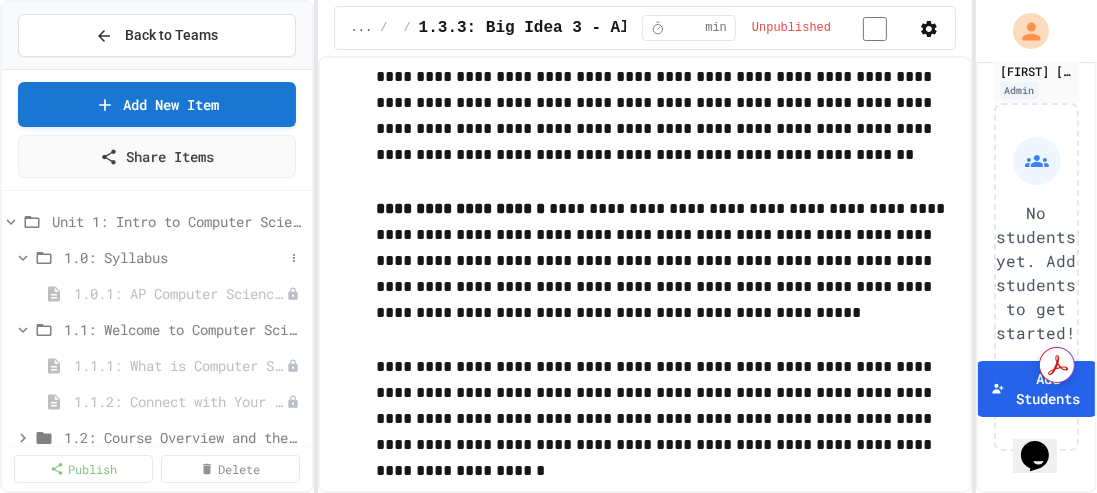 click on "1.0: Syllabus" at bounding box center [174, 257] 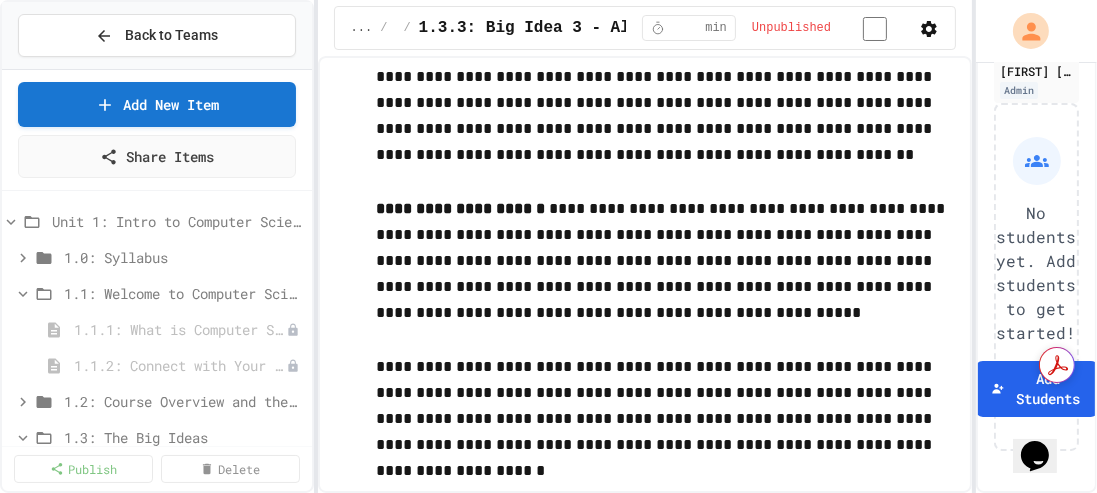 click on "1.0: Syllabus" at bounding box center [184, 257] 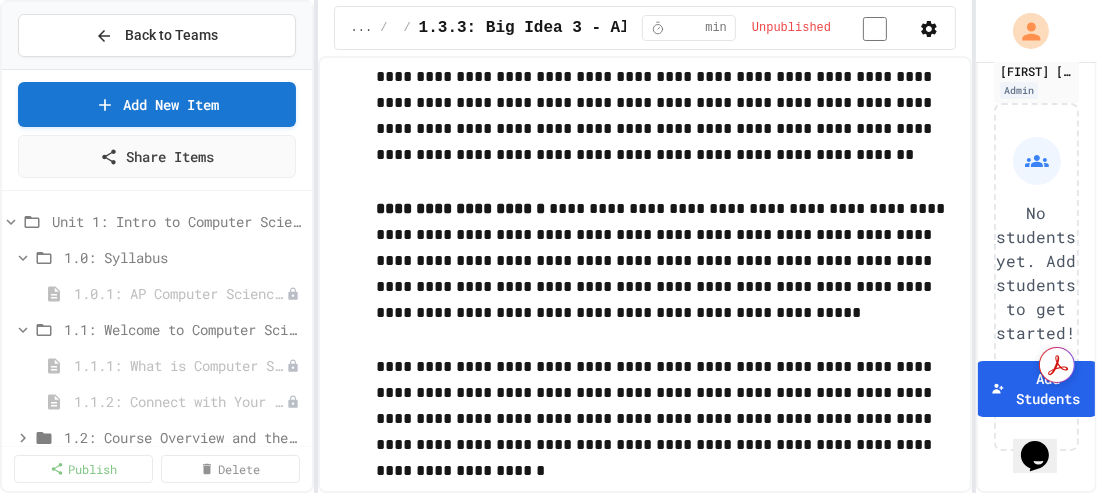 click on "1.0: Syllabus" at bounding box center [184, 257] 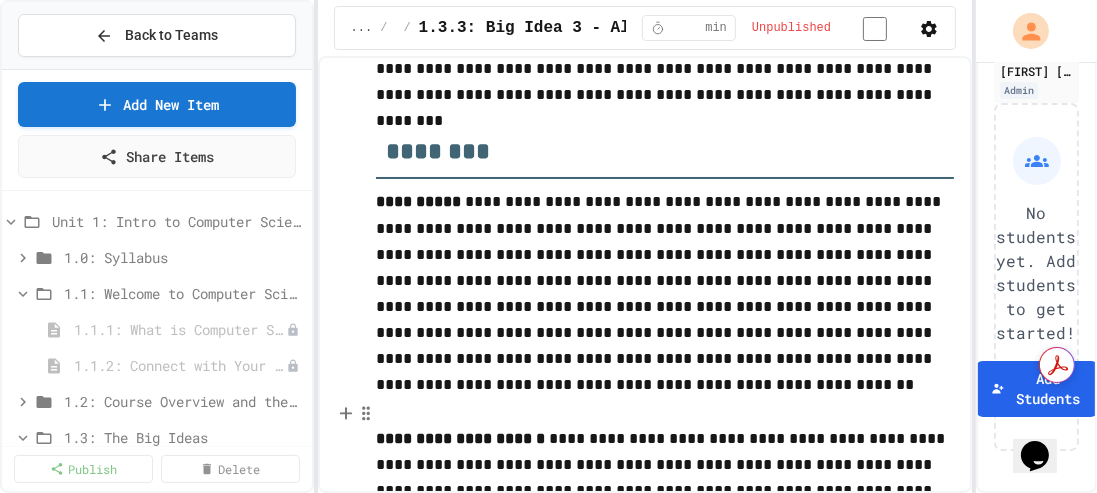 scroll, scrollTop: 0, scrollLeft: 0, axis: both 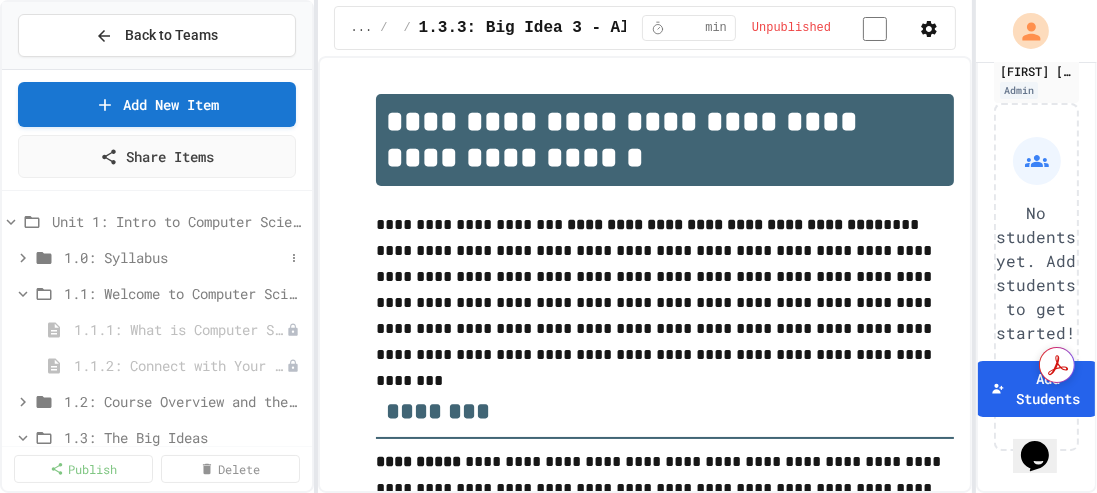 click on "1.0: Syllabus" at bounding box center [174, 257] 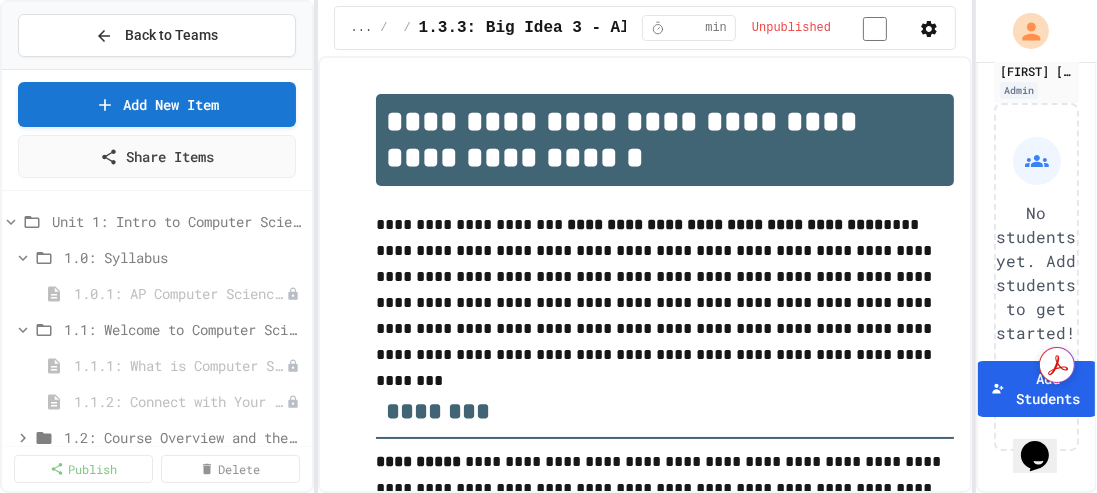 click on "1.0: Syllabus" at bounding box center [184, 257] 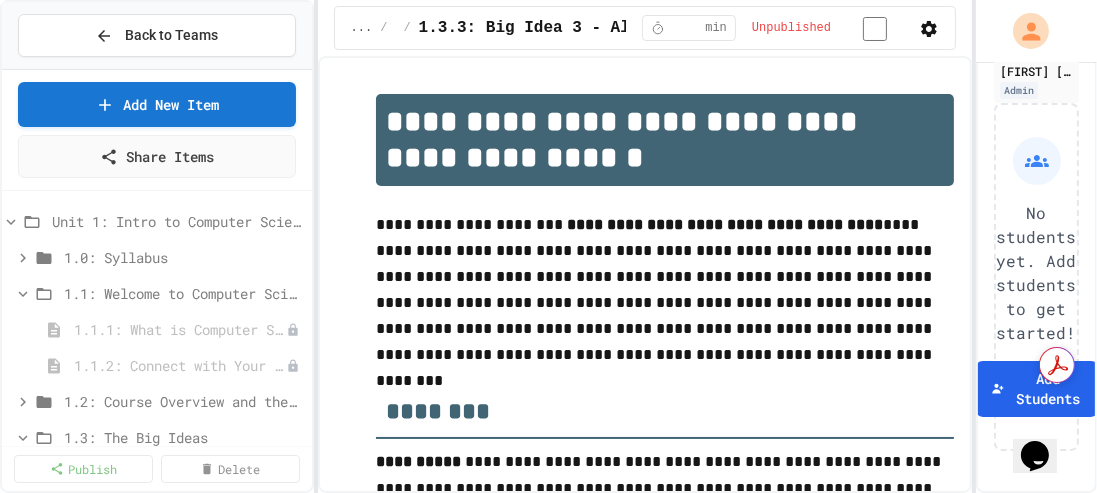click on "1.0: Syllabus" at bounding box center (184, 257) 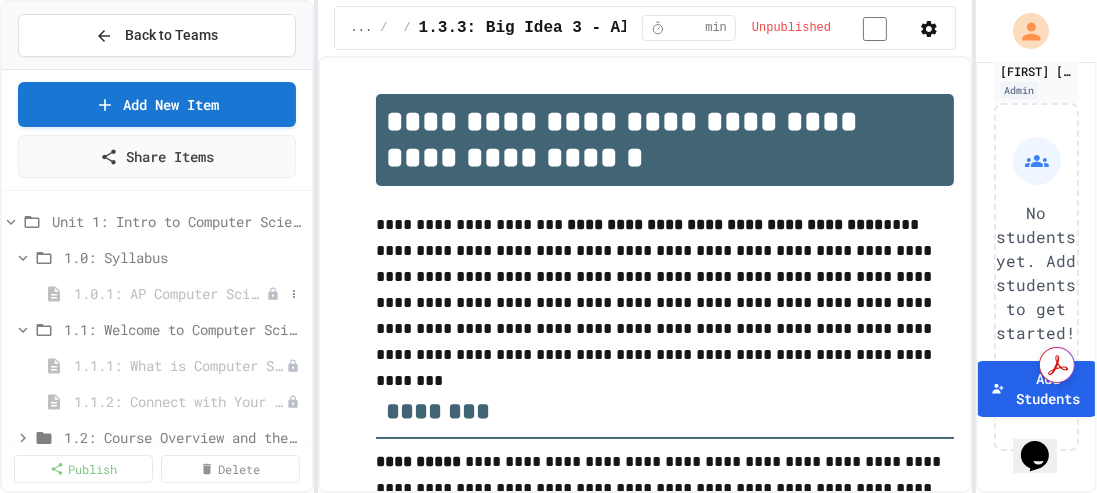 click on "1.0.1: AP Computer Science Principles in Python Course Syllabus" at bounding box center (170, 293) 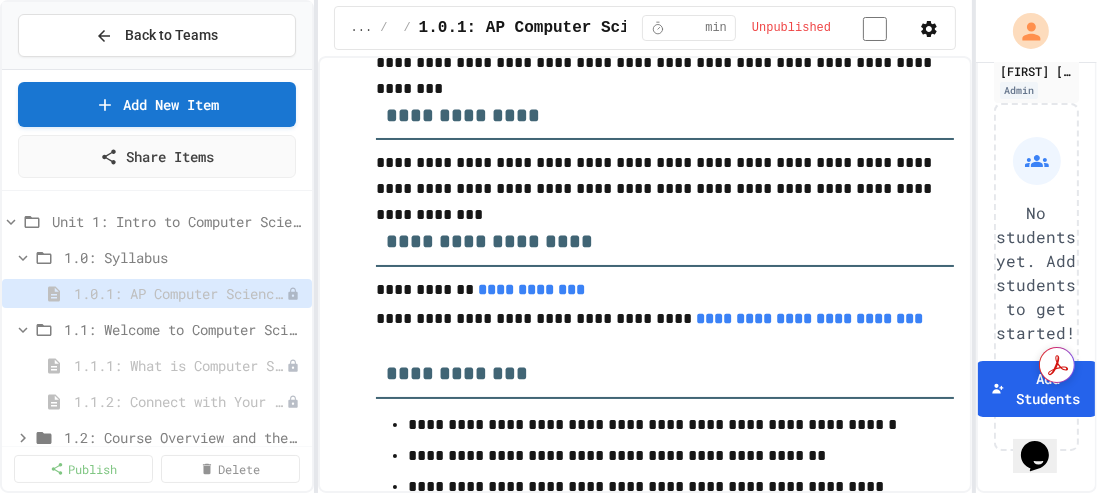 scroll, scrollTop: 410, scrollLeft: 0, axis: vertical 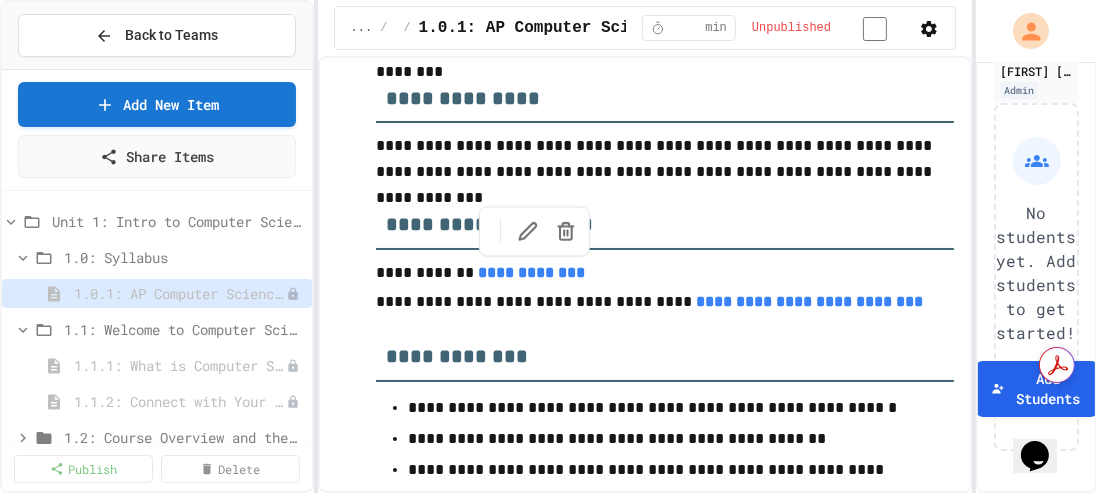 click on "**********" at bounding box center (531, 272) 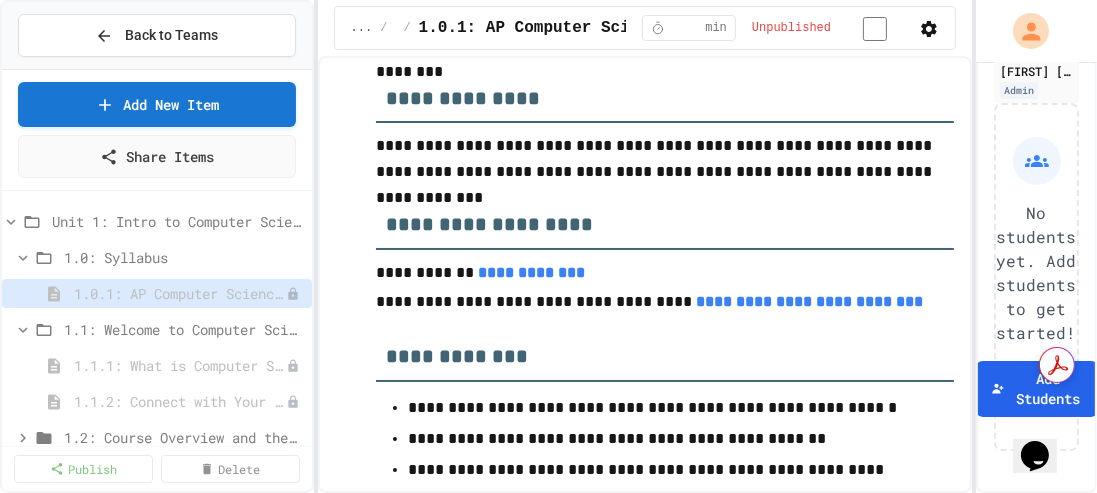 click on "**********" at bounding box center (665, 274) 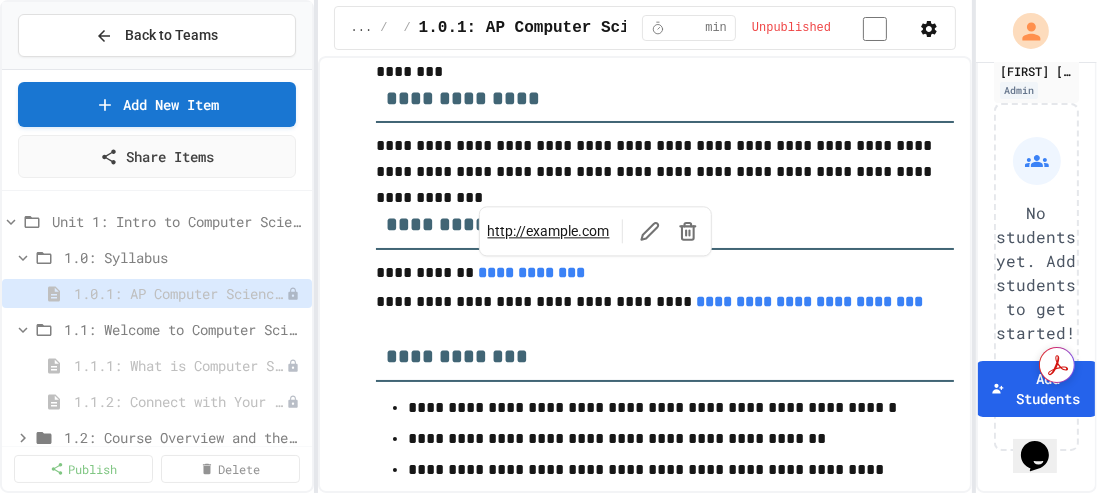 click on "**********" at bounding box center (531, 272) 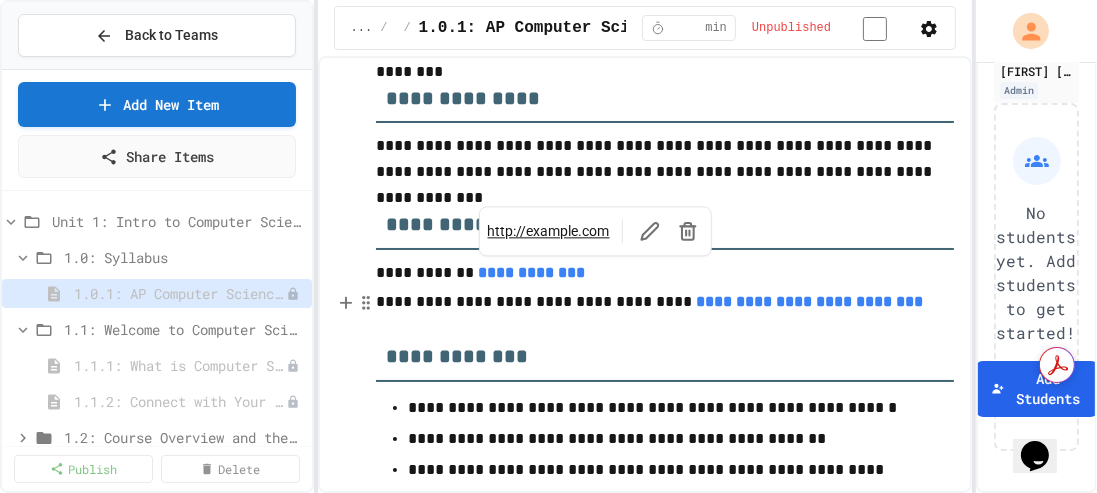 click on "**********" at bounding box center [809, 301] 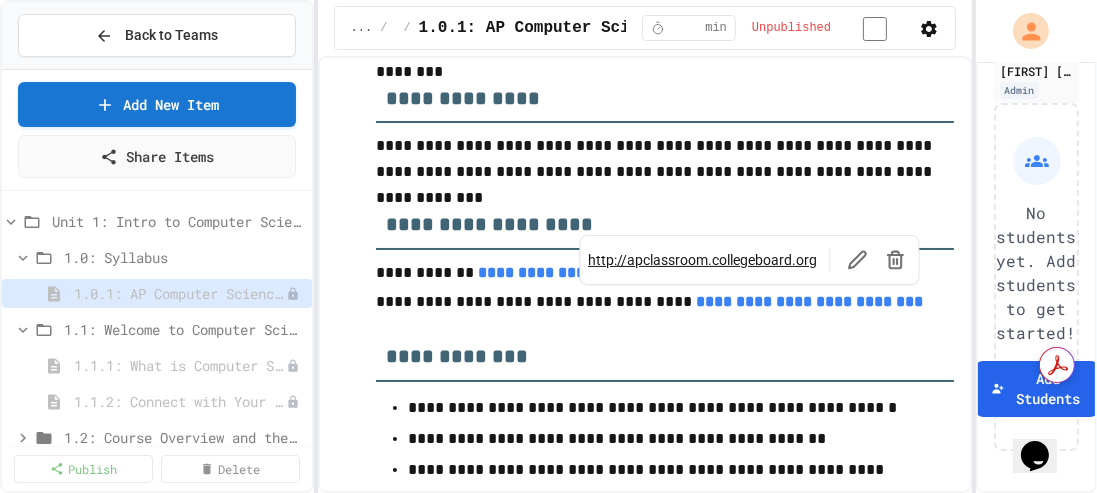 click on "http://apclassroom.collegeboard.org" at bounding box center (702, 260) 